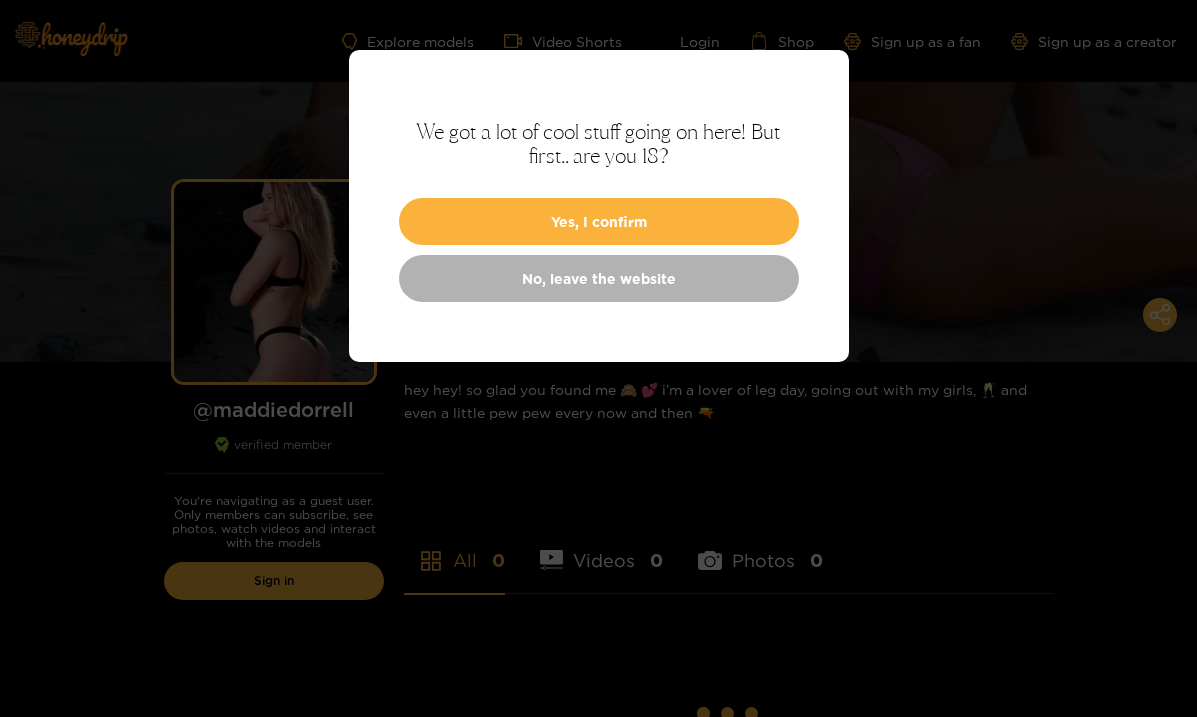 scroll, scrollTop: 0, scrollLeft: 0, axis: both 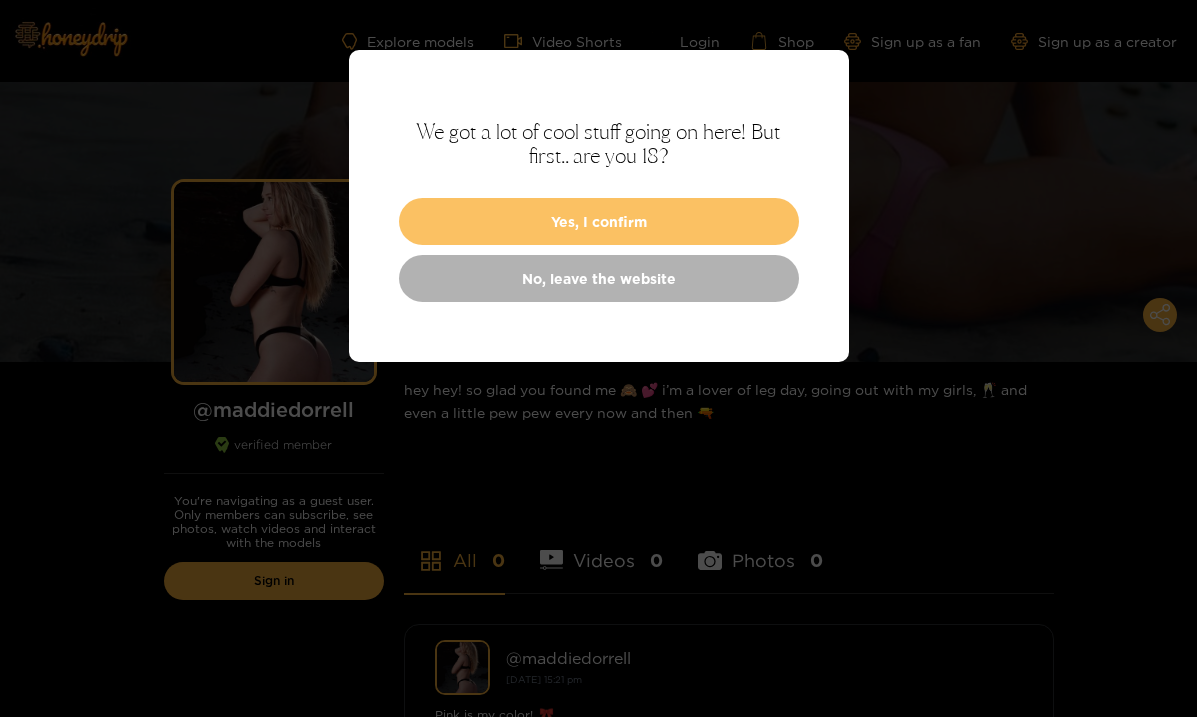 click on "Yes, I confirm" at bounding box center [599, 221] 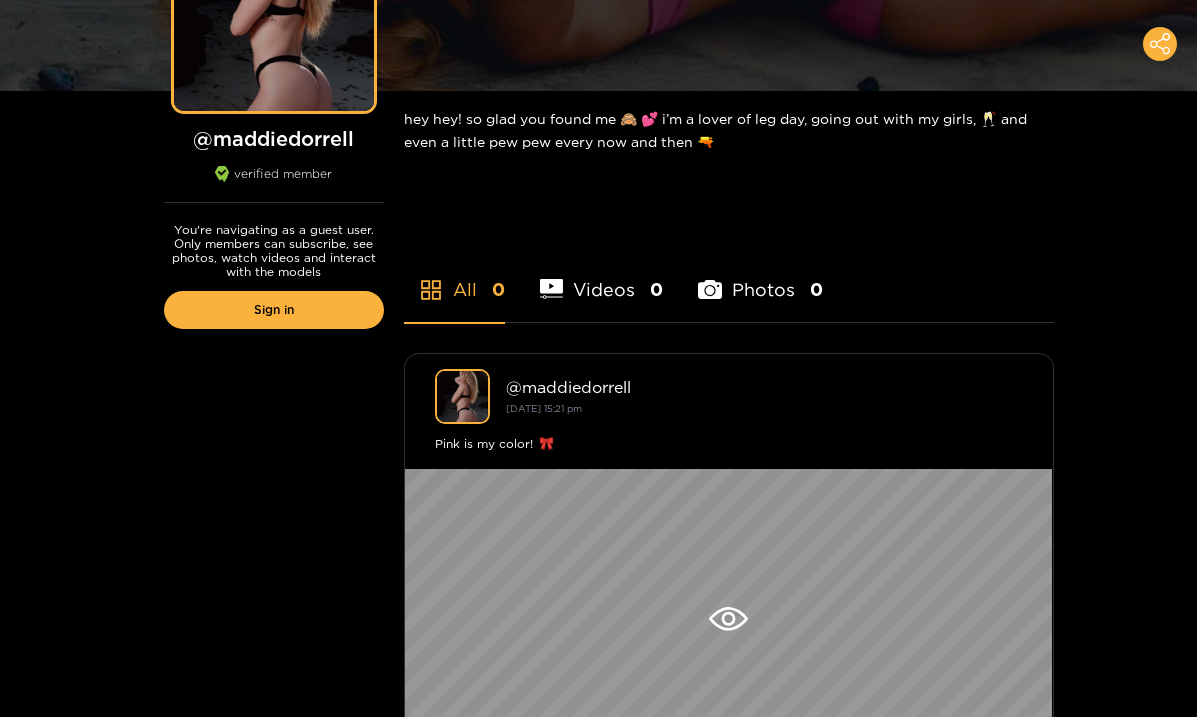 scroll, scrollTop: 262, scrollLeft: 0, axis: vertical 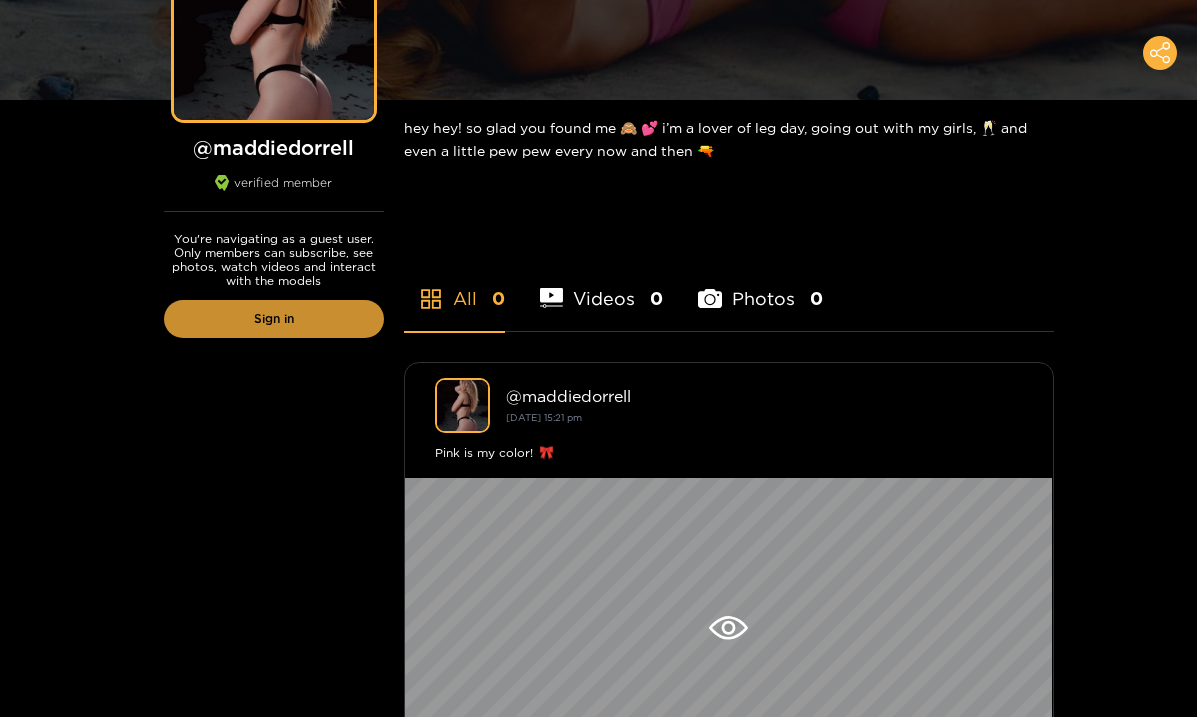 click on "Sign in" at bounding box center (274, 319) 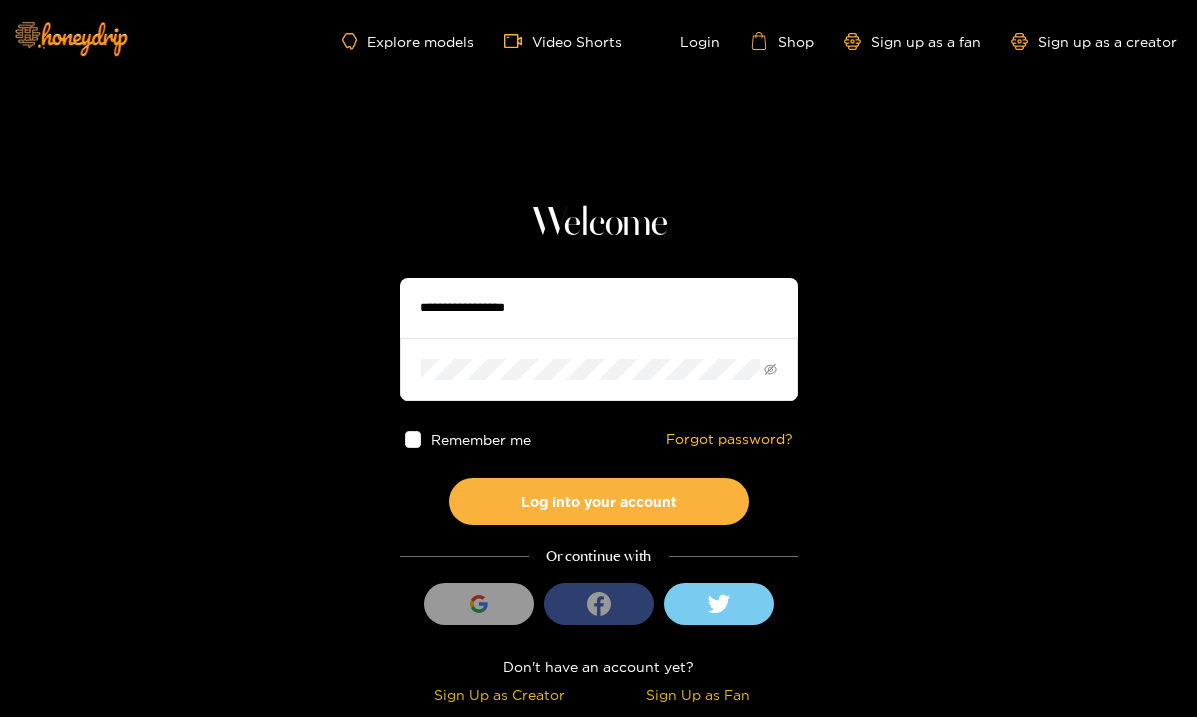 scroll, scrollTop: 0, scrollLeft: 0, axis: both 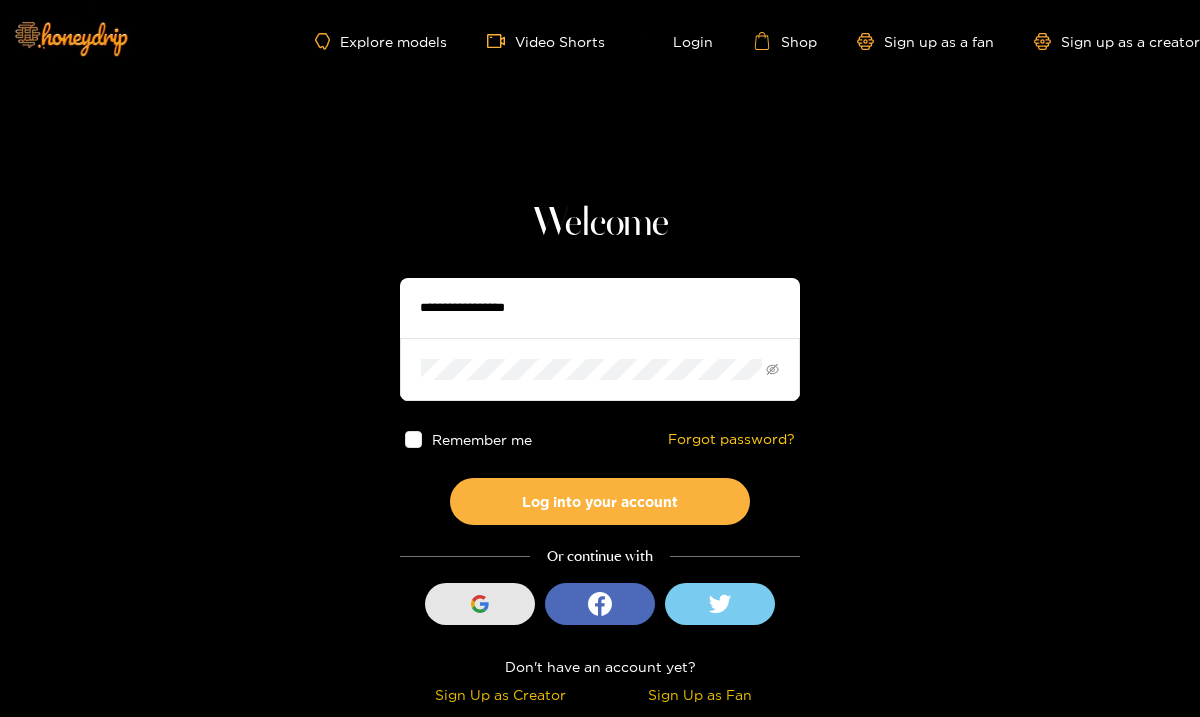 click 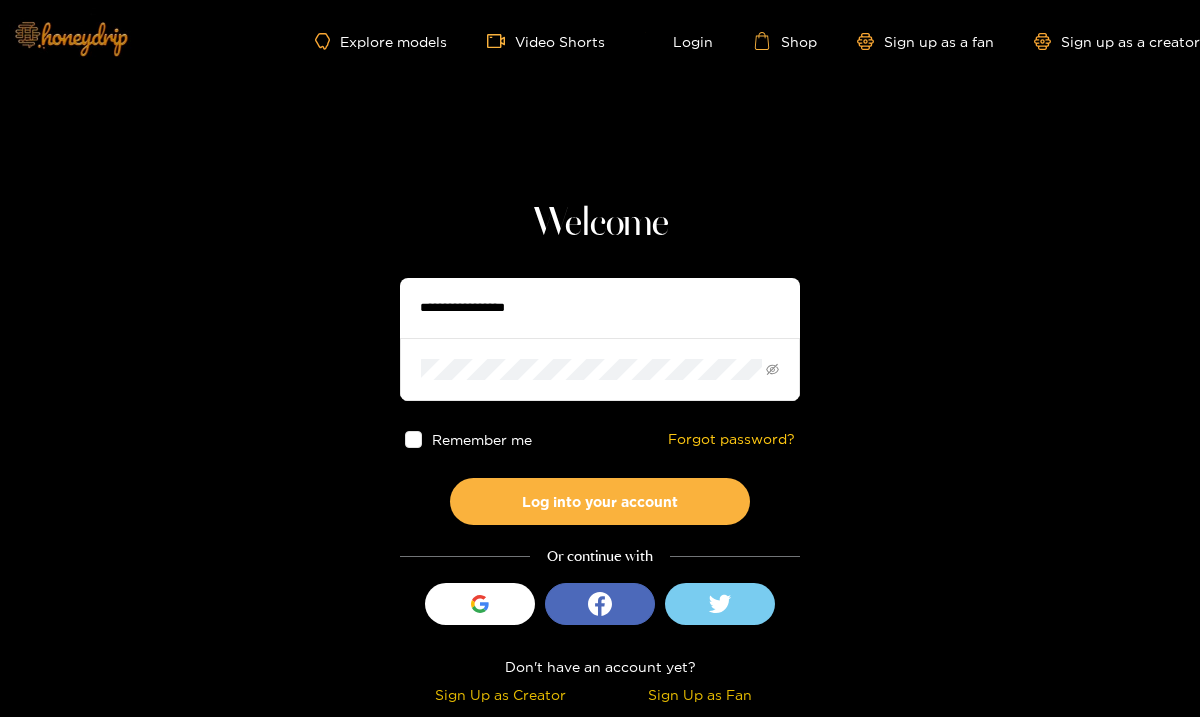 click at bounding box center (70, 38) 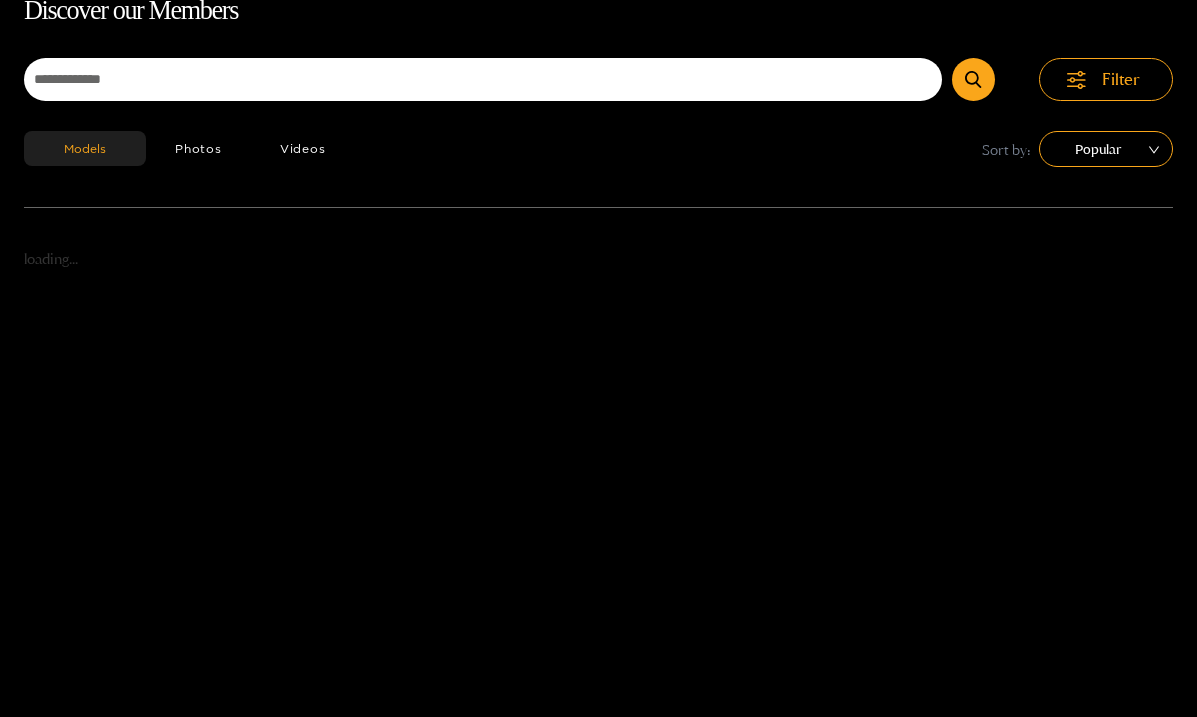 scroll, scrollTop: 0, scrollLeft: 0, axis: both 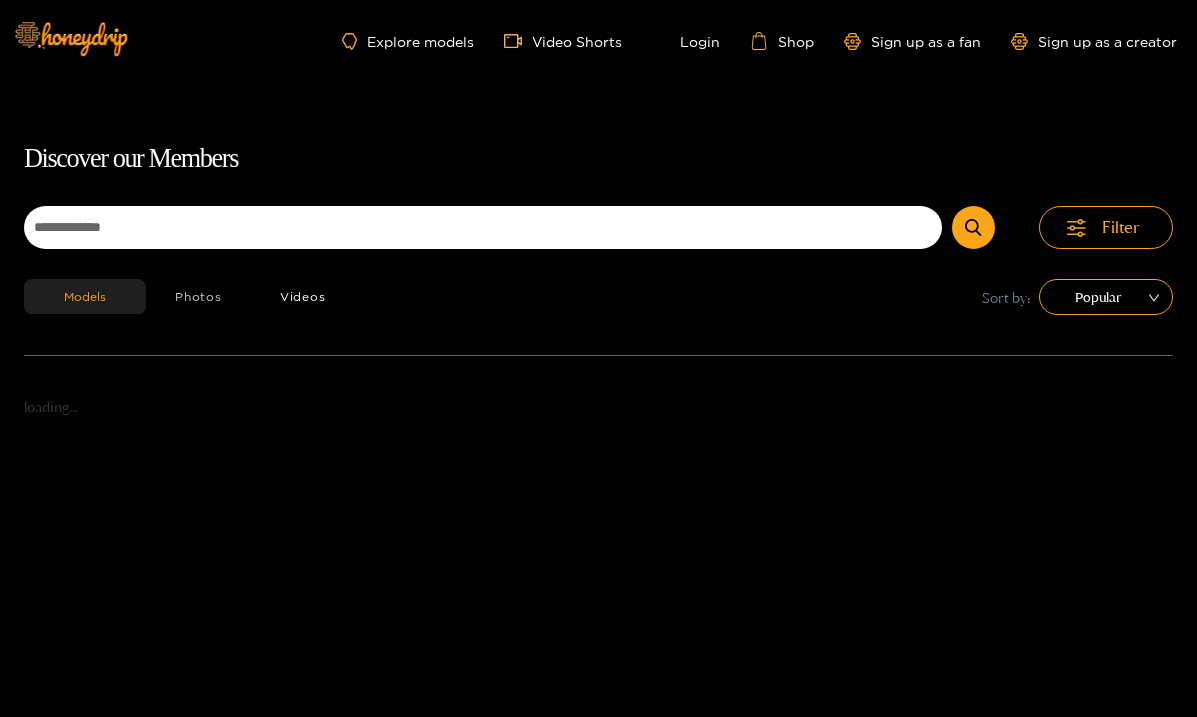 click on "Photos" at bounding box center [198, 296] 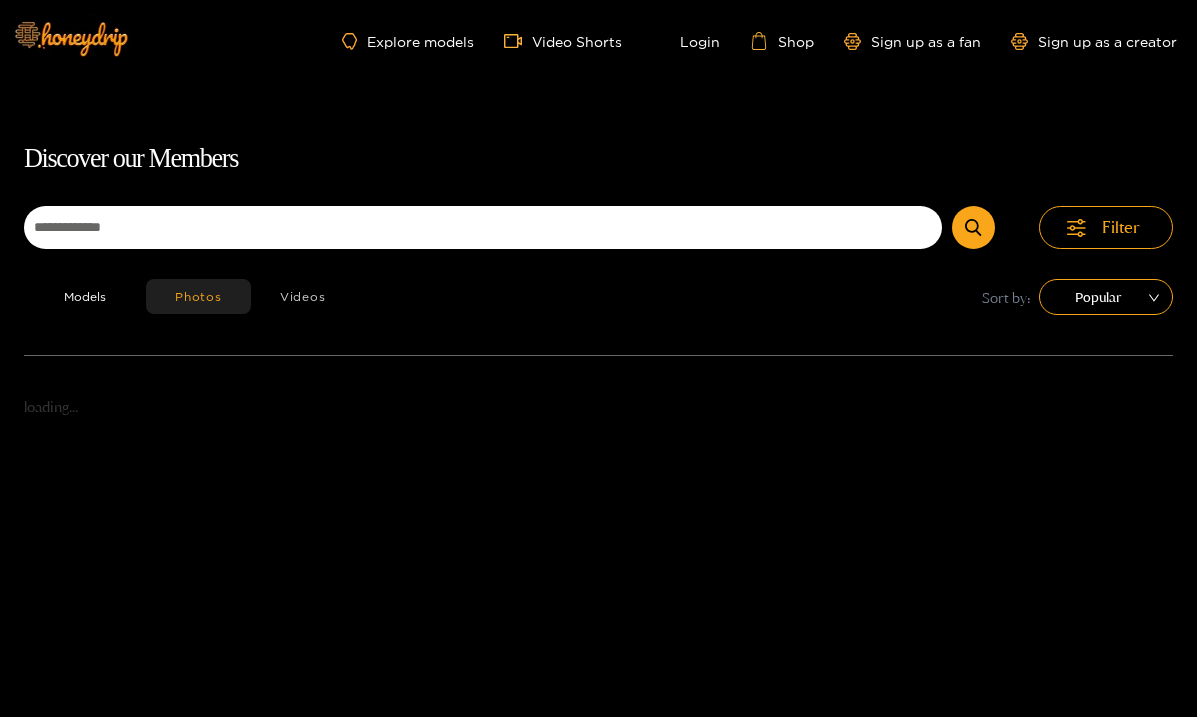 click on "Videos" at bounding box center (303, 296) 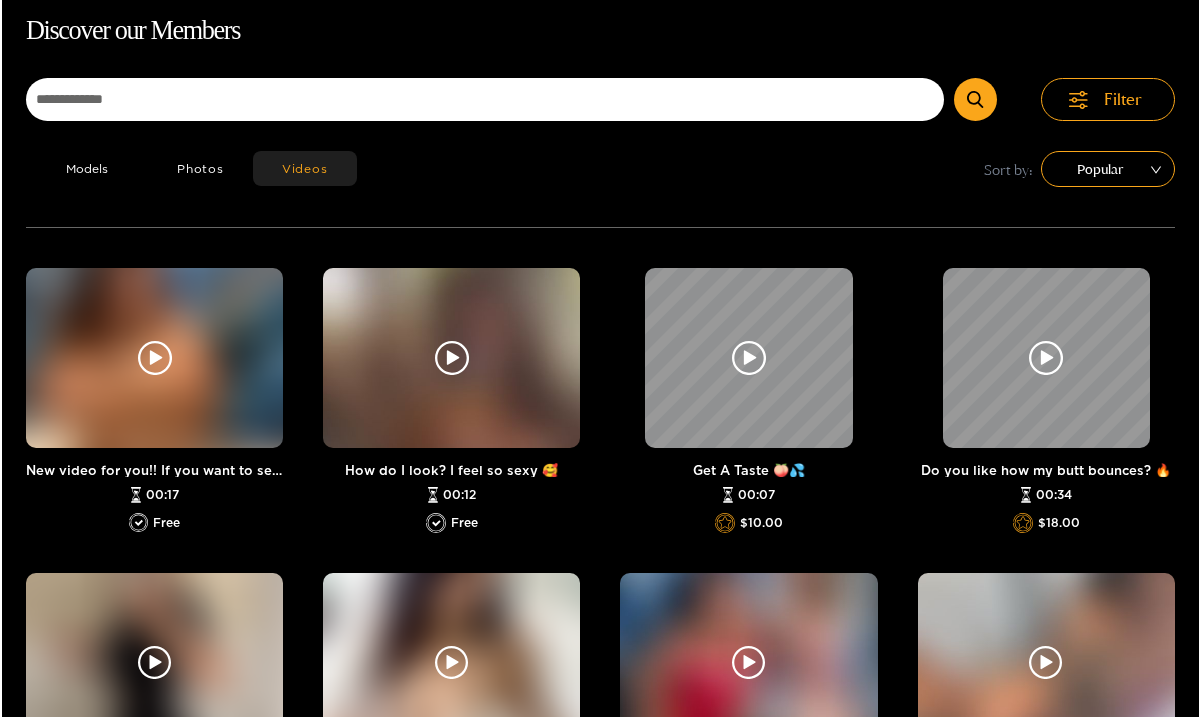 scroll, scrollTop: 0, scrollLeft: 0, axis: both 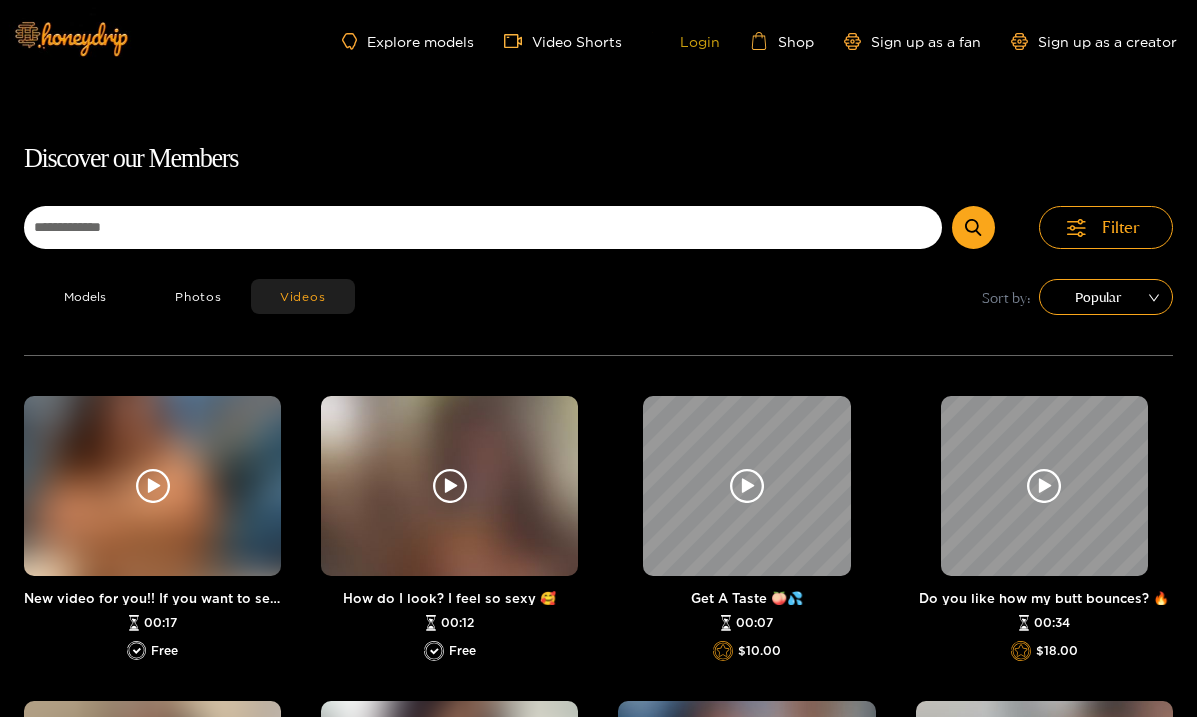 click on "Login" at bounding box center [686, 41] 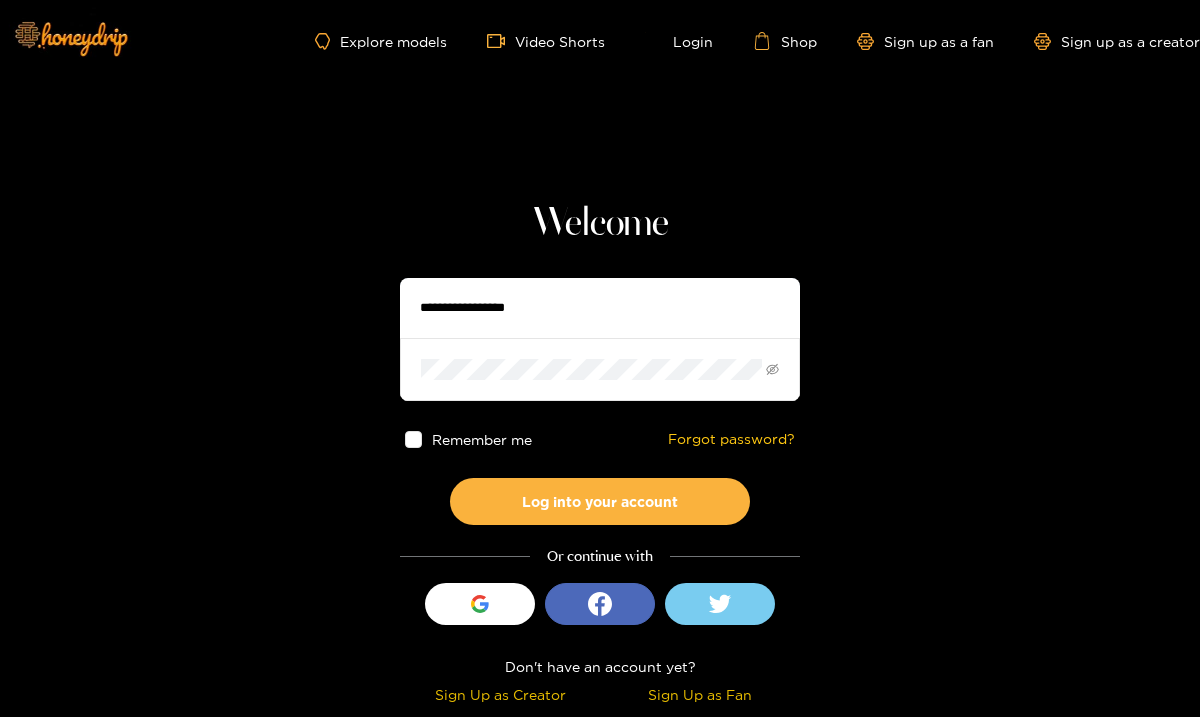 click at bounding box center [600, 308] 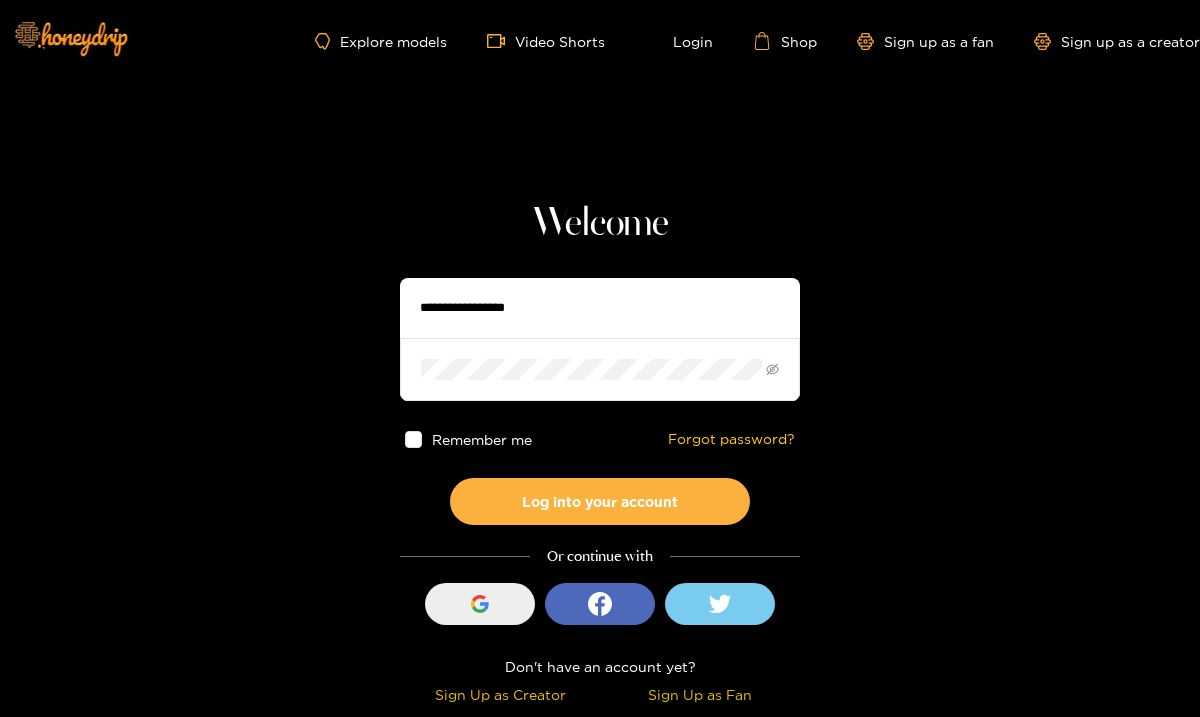 click at bounding box center (480, 604) 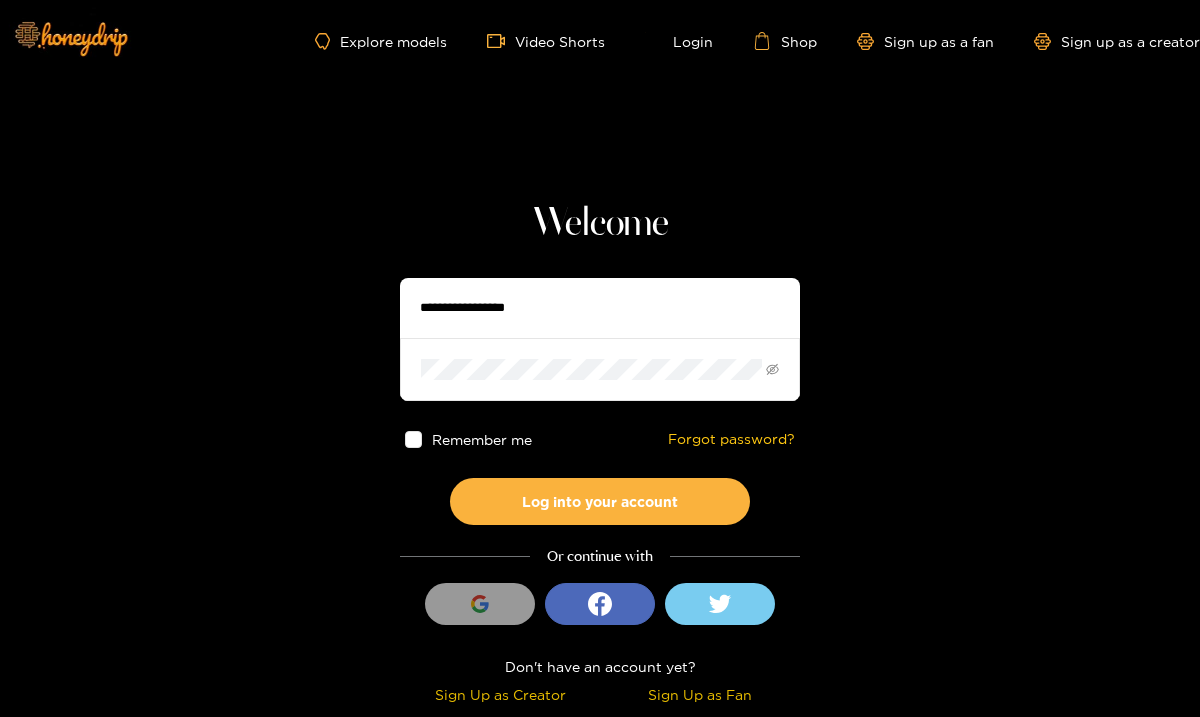 scroll, scrollTop: 0, scrollLeft: 0, axis: both 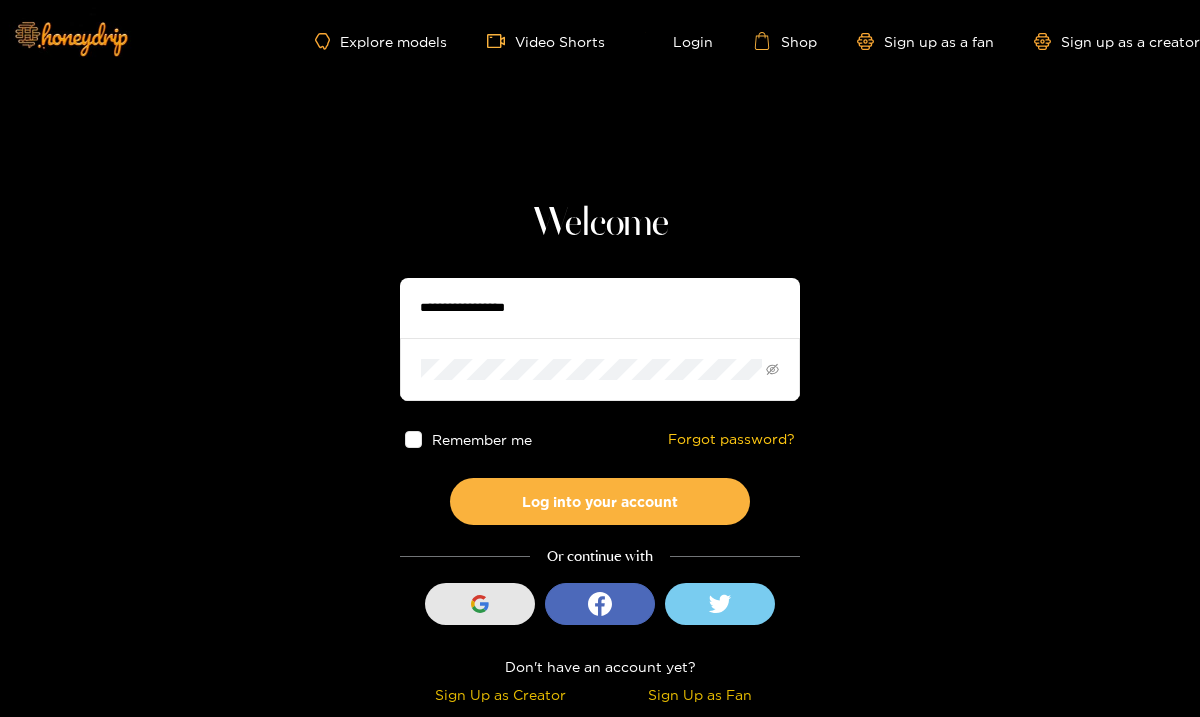 click on "Sign in with Google" at bounding box center (480, 604) 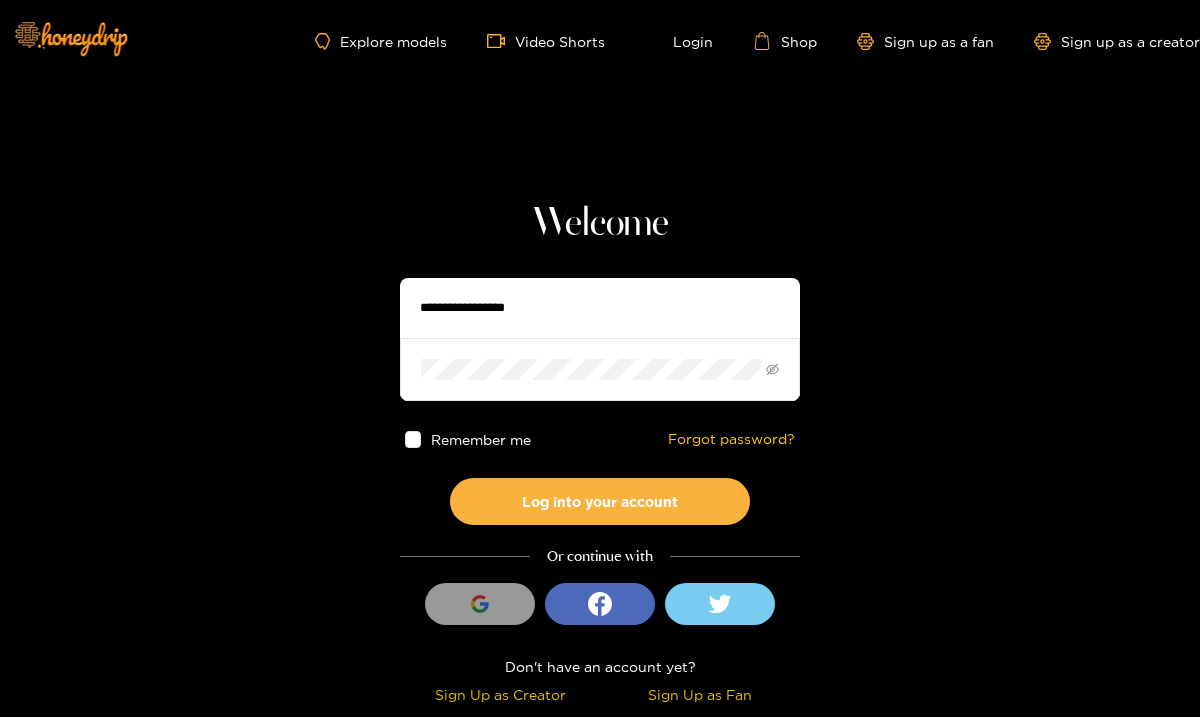 scroll, scrollTop: 0, scrollLeft: 0, axis: both 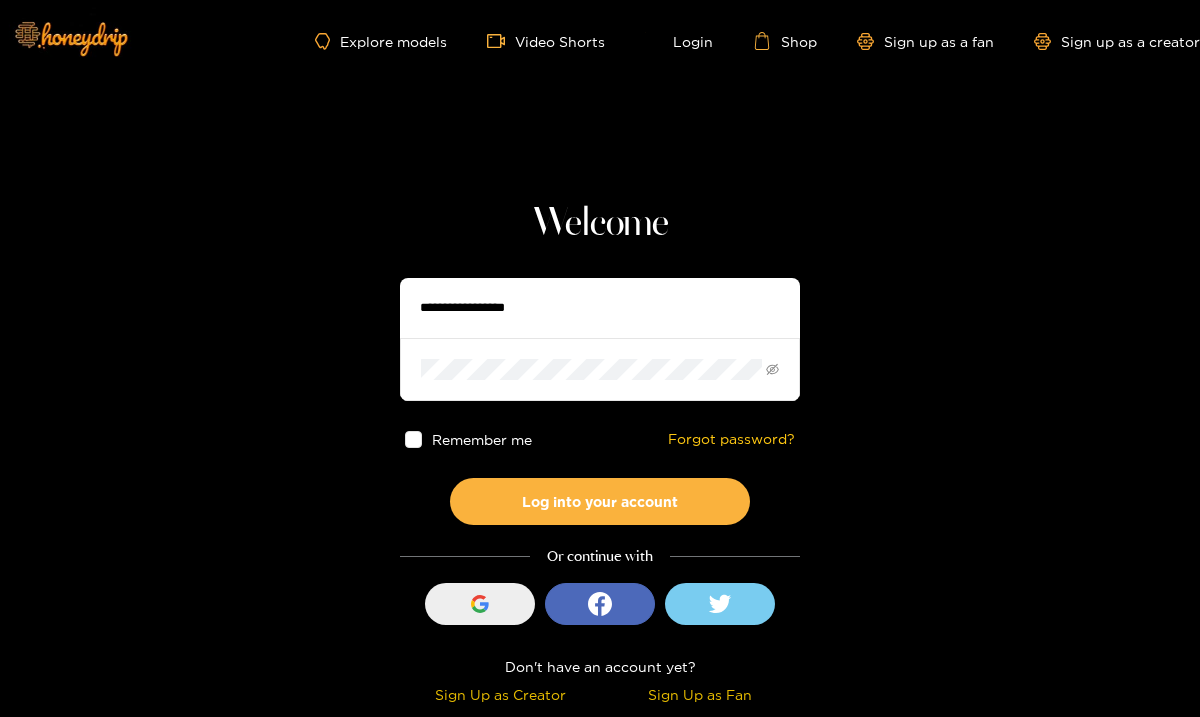 click 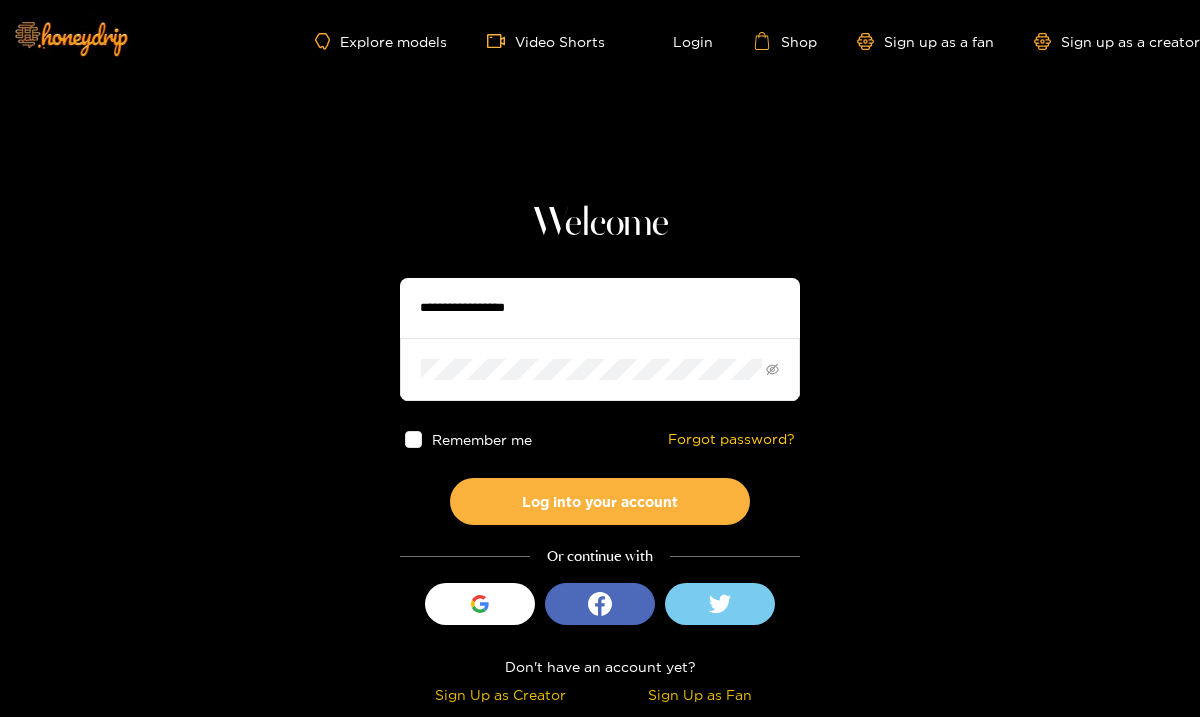 click at bounding box center [600, 308] 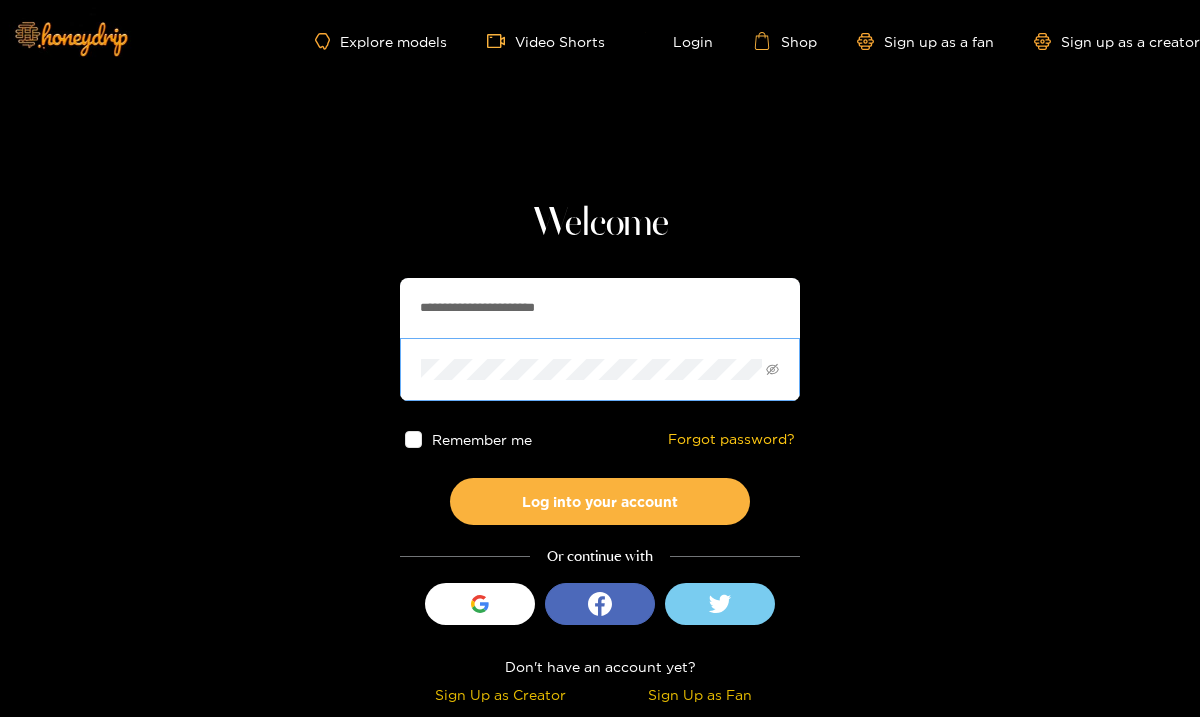 type on "**********" 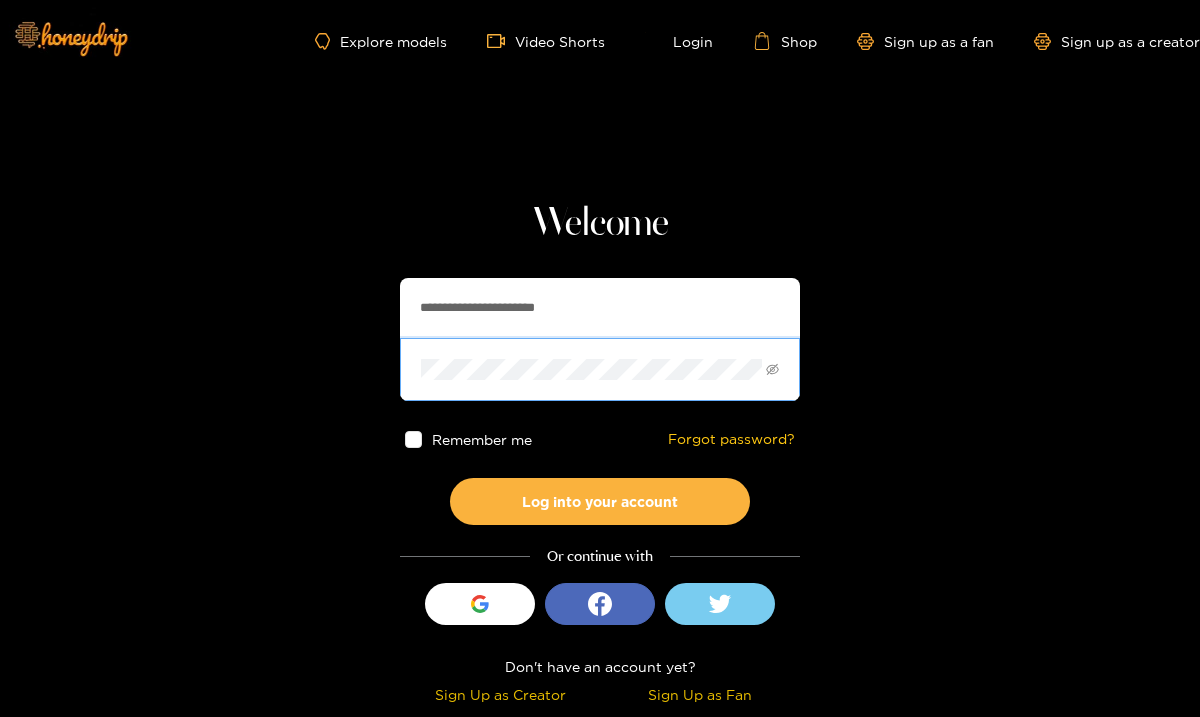 click on "Log into your account" at bounding box center (600, 501) 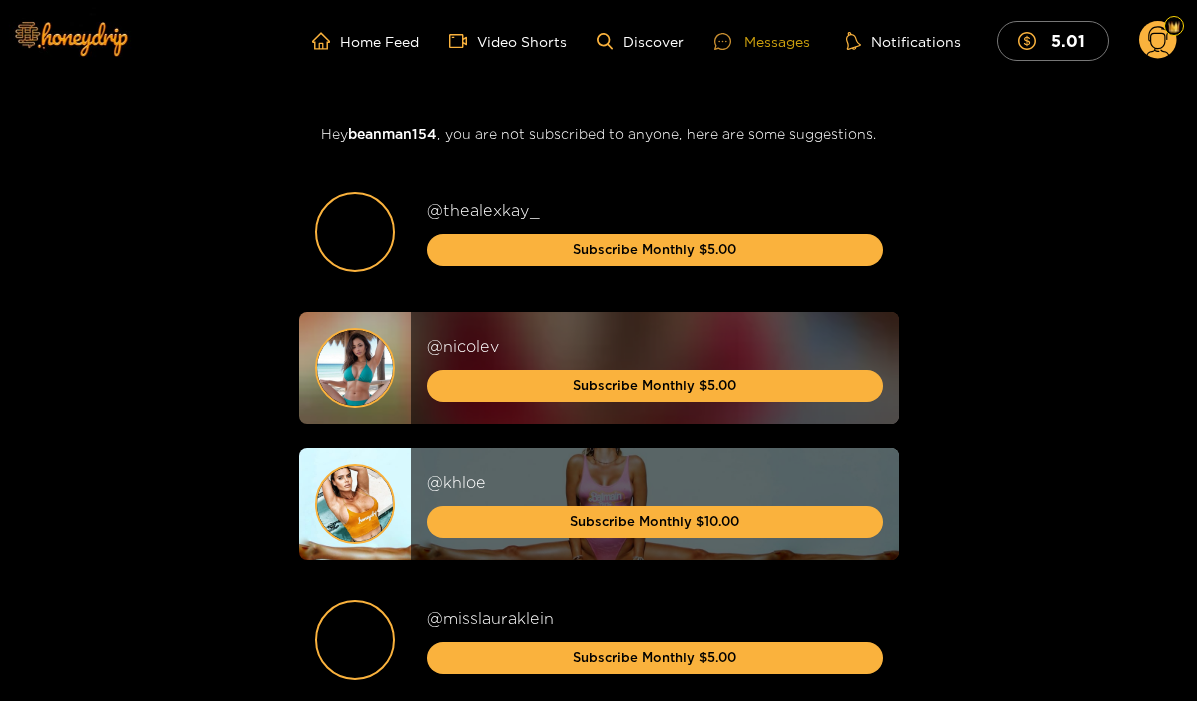 click on "Messages" at bounding box center [762, 41] 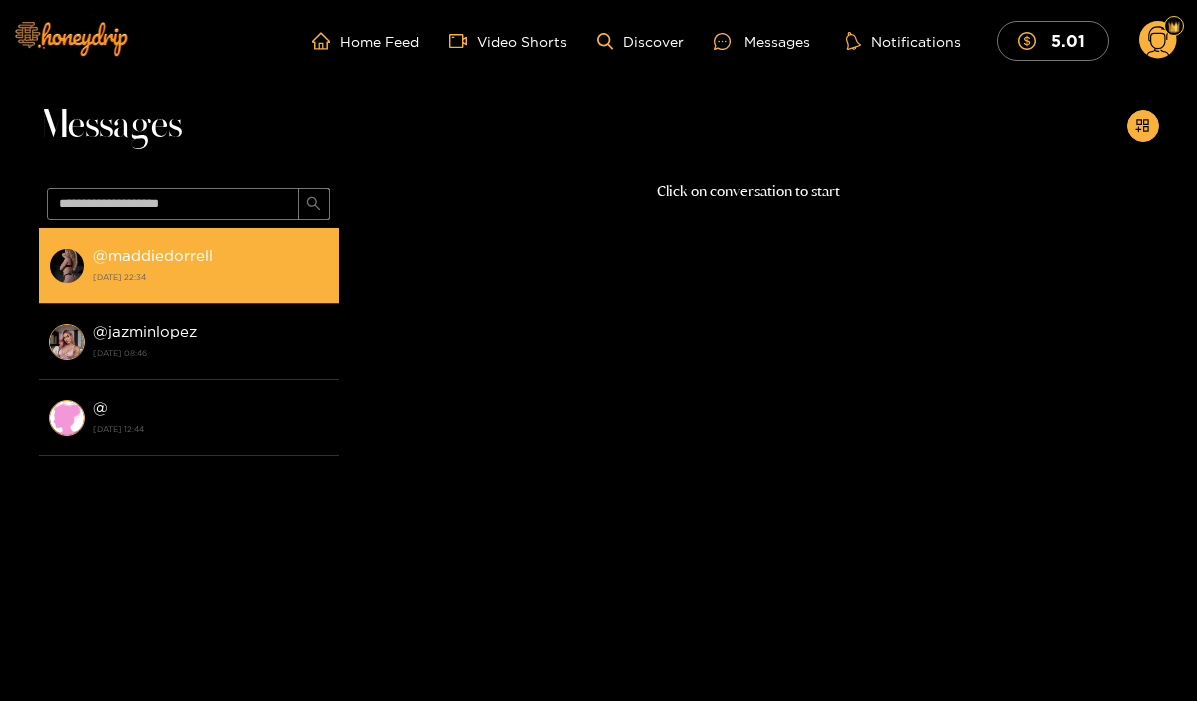 click on "18 January 2025 22:34" at bounding box center (211, 277) 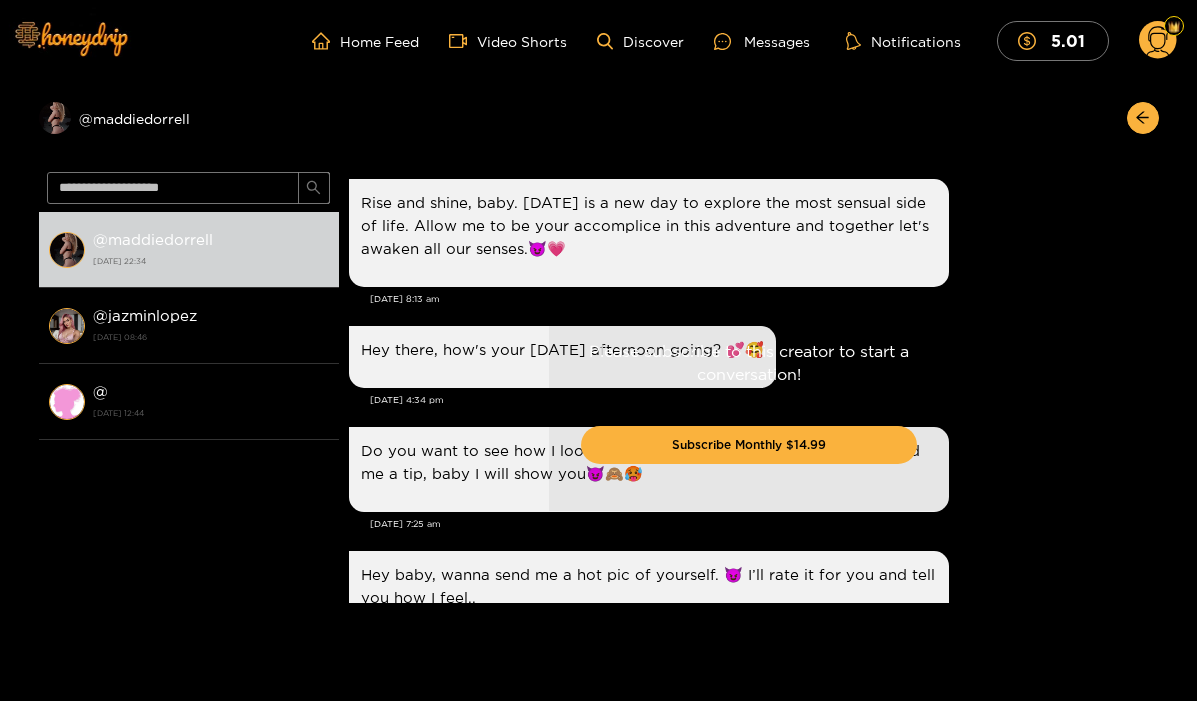 scroll, scrollTop: 2300, scrollLeft: 0, axis: vertical 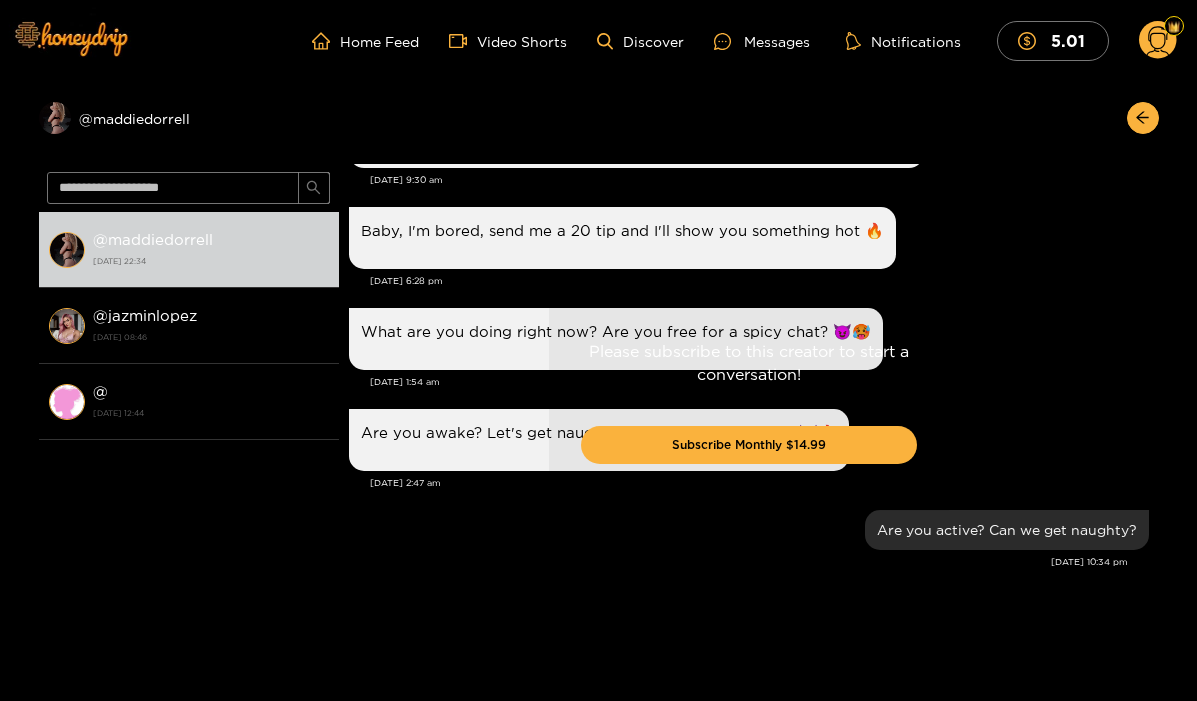 click 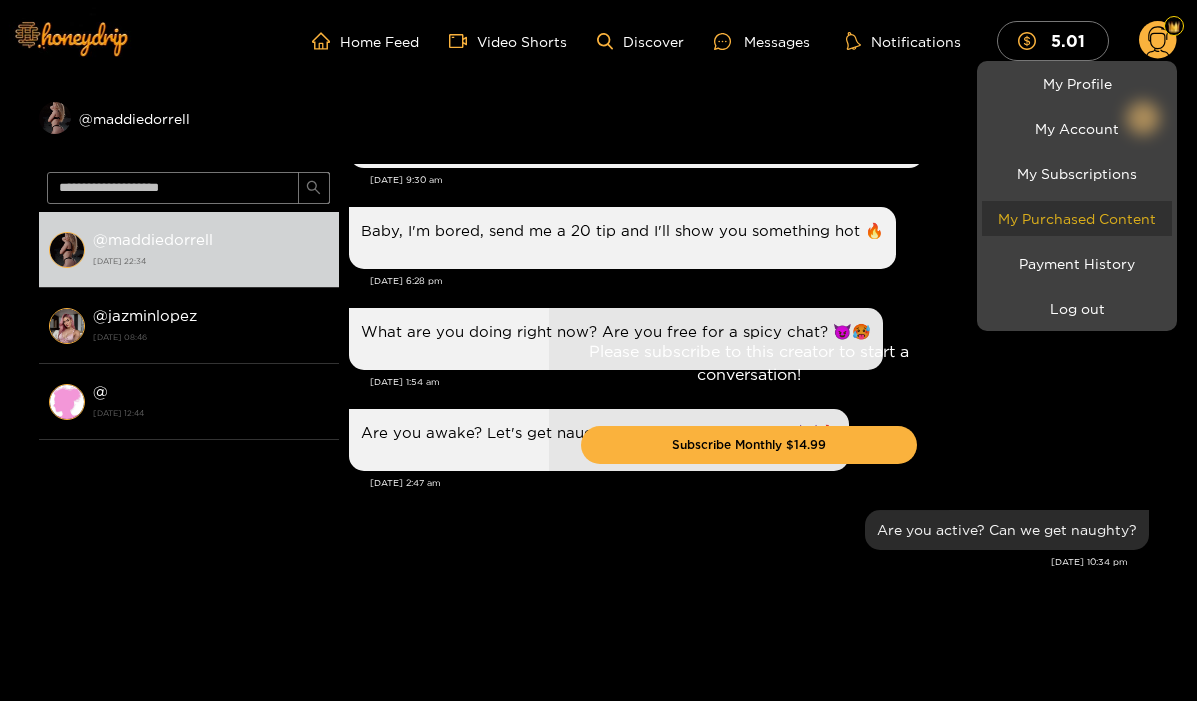 click on "My Purchased Content" at bounding box center [1077, 218] 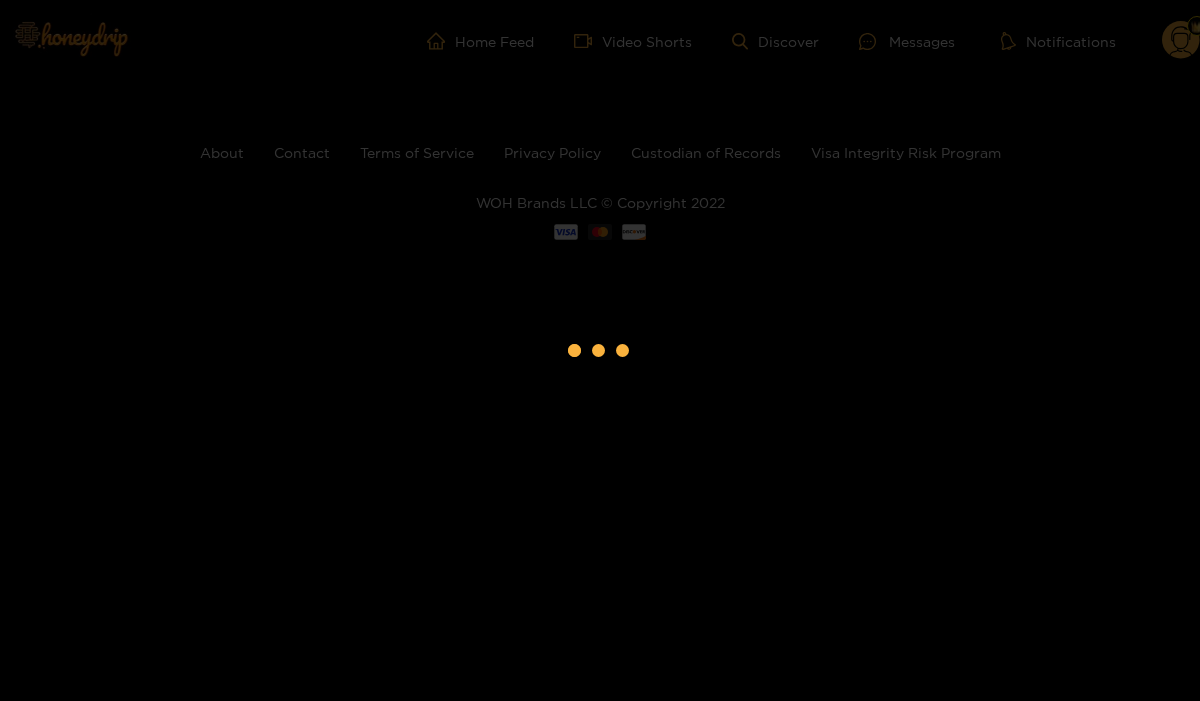 scroll, scrollTop: 0, scrollLeft: 0, axis: both 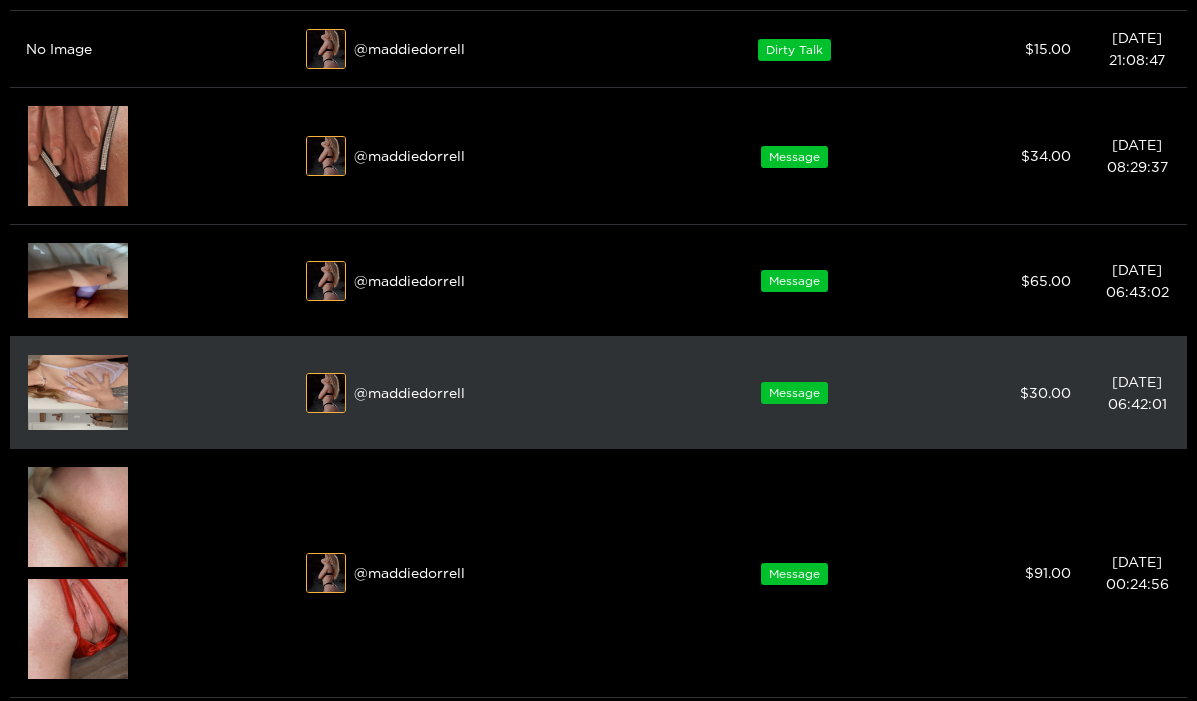 click at bounding box center (78, 392) 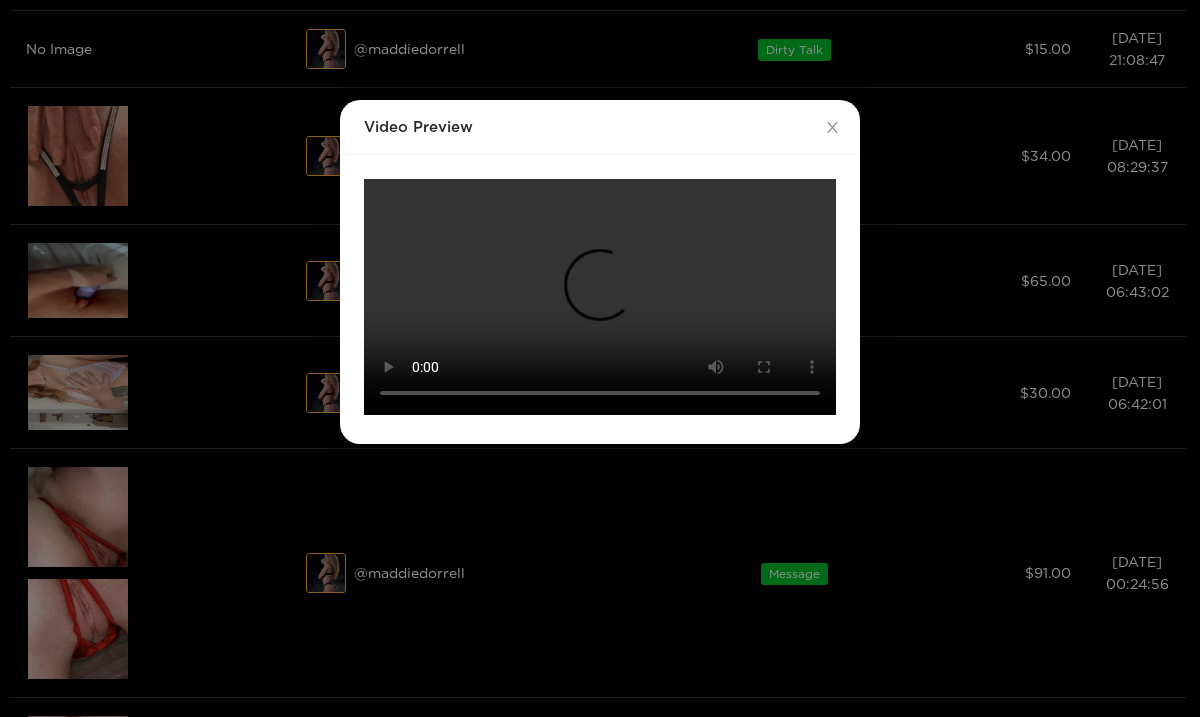 scroll, scrollTop: 338, scrollLeft: 0, axis: vertical 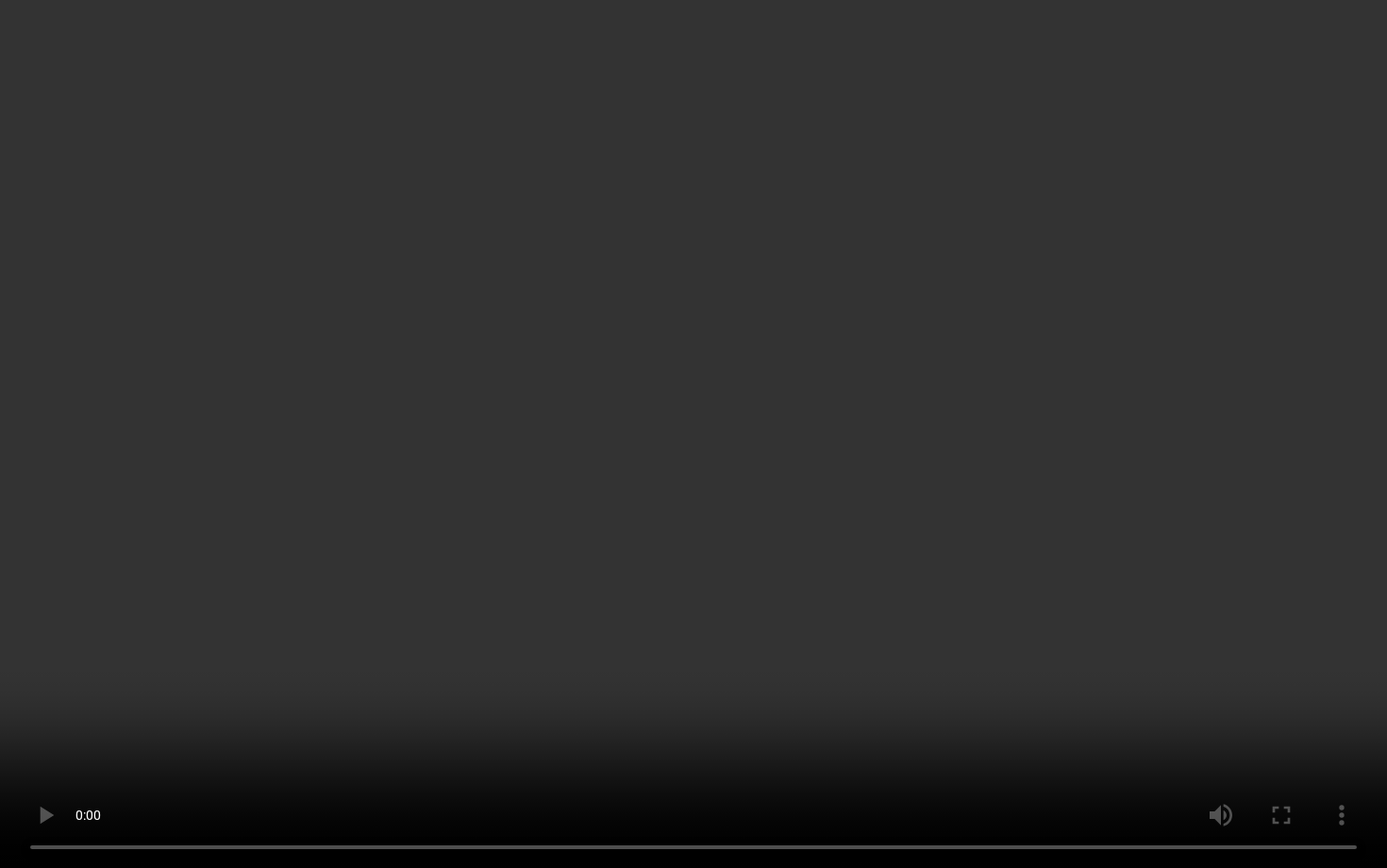 click on "Your browser does not support the video tag." at bounding box center (694, 434) 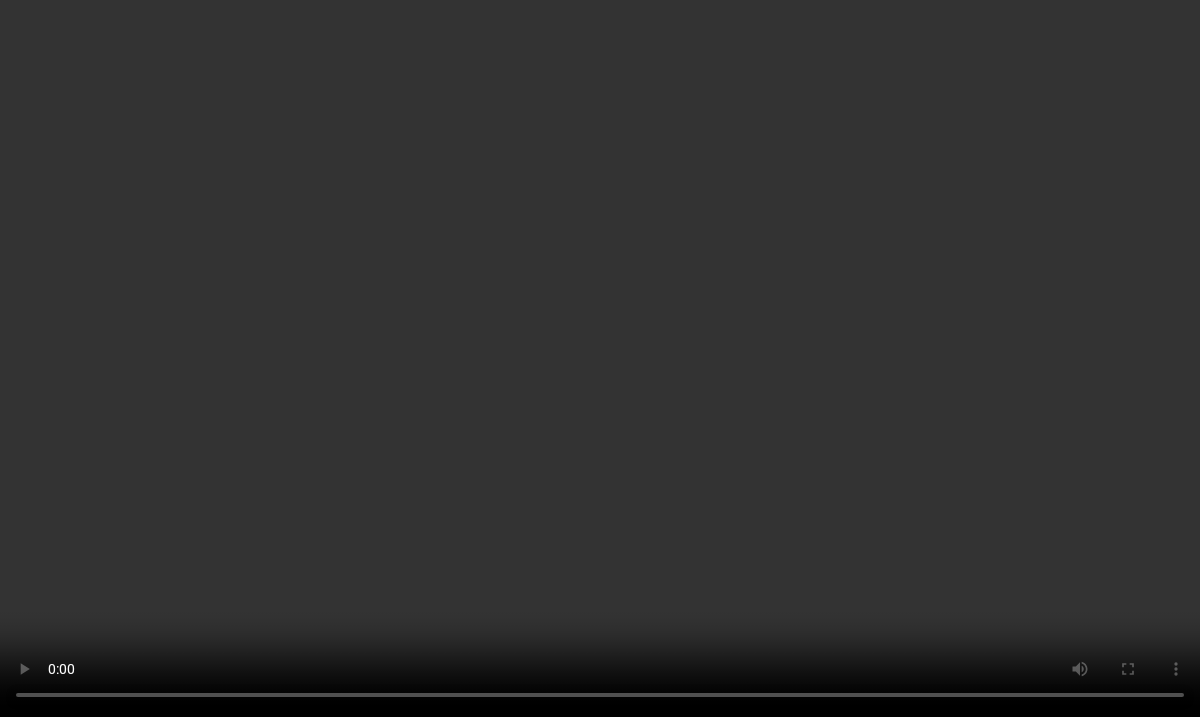 scroll, scrollTop: 354, scrollLeft: 0, axis: vertical 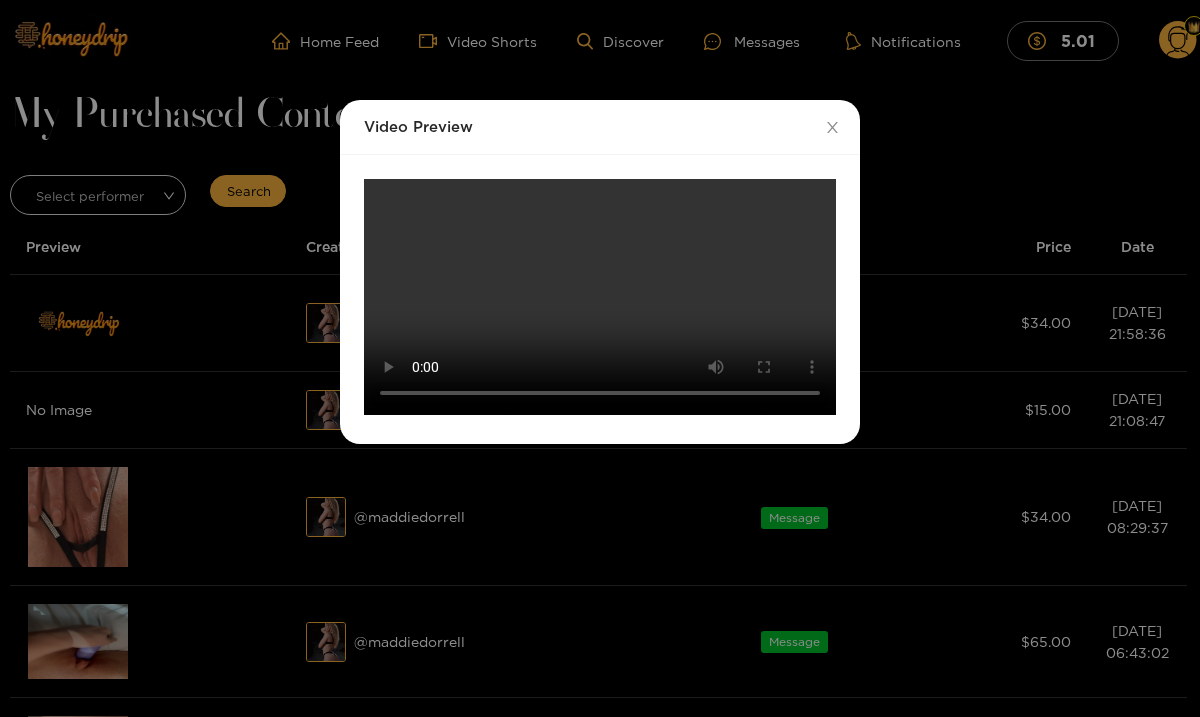 type 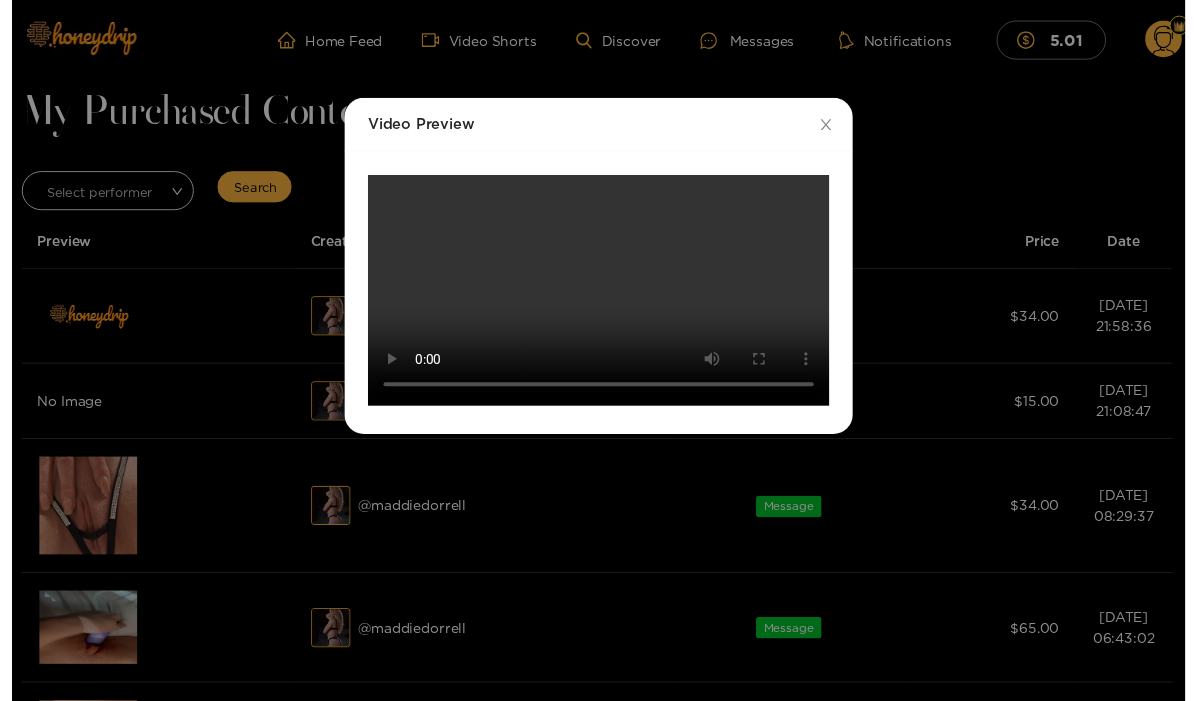 scroll, scrollTop: 0, scrollLeft: 0, axis: both 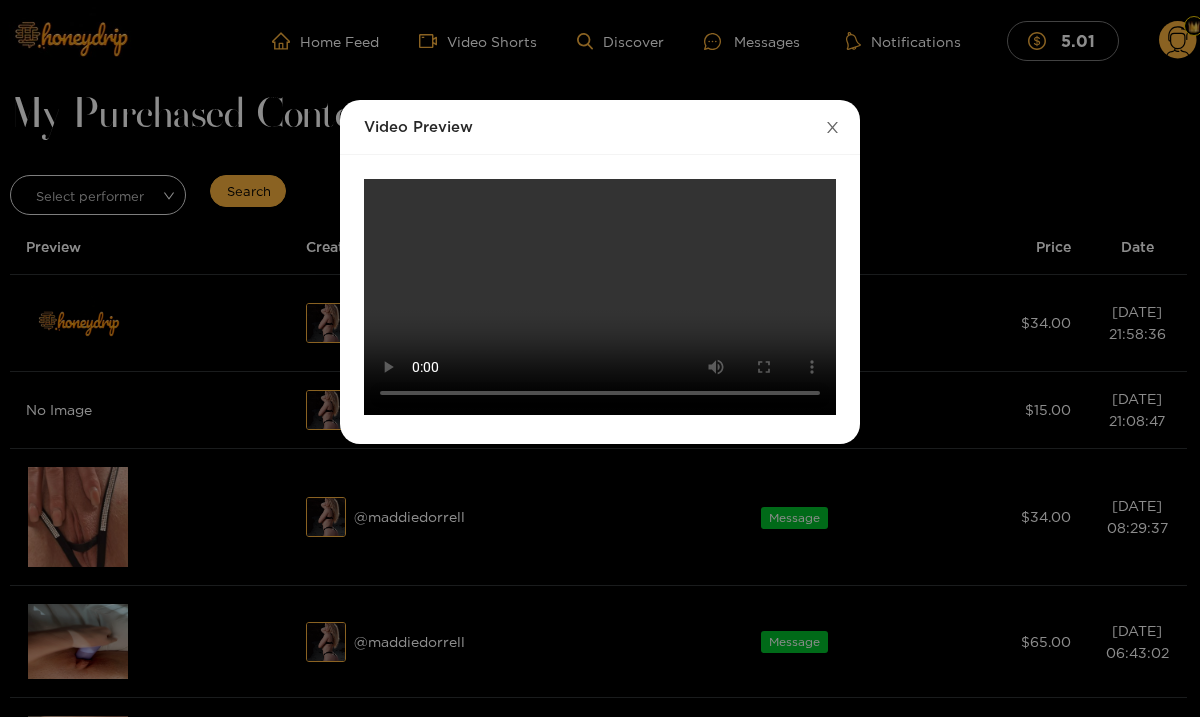 click 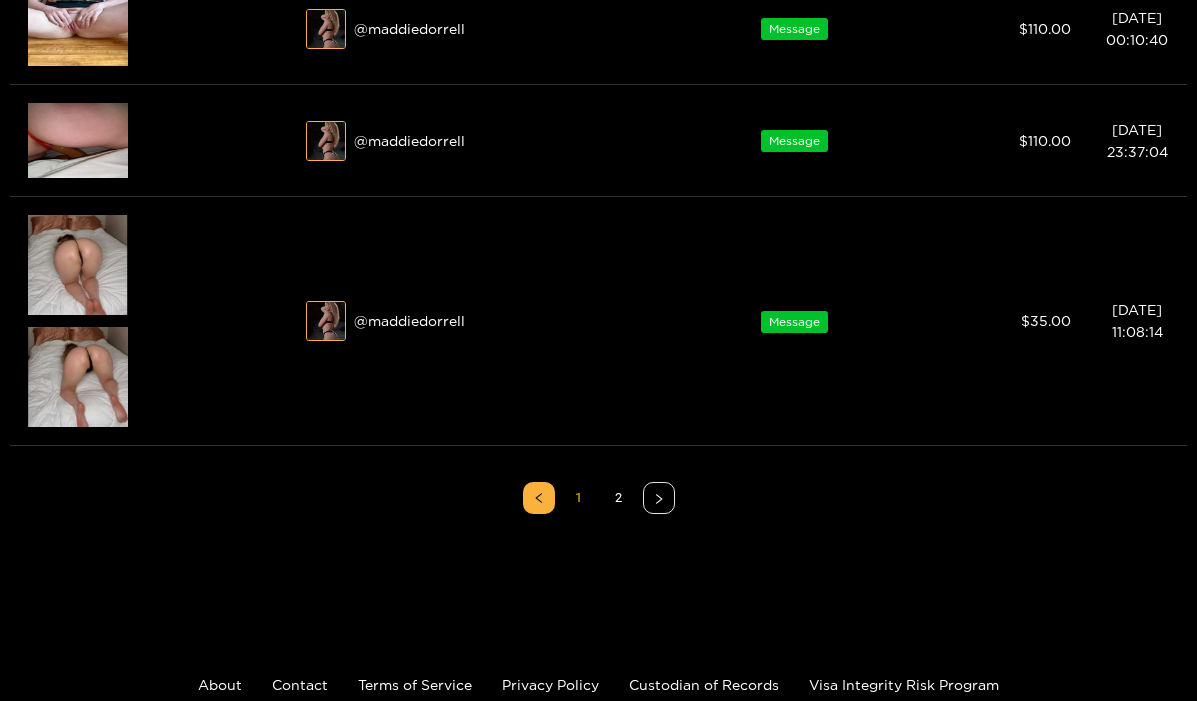 scroll, scrollTop: 1376, scrollLeft: 0, axis: vertical 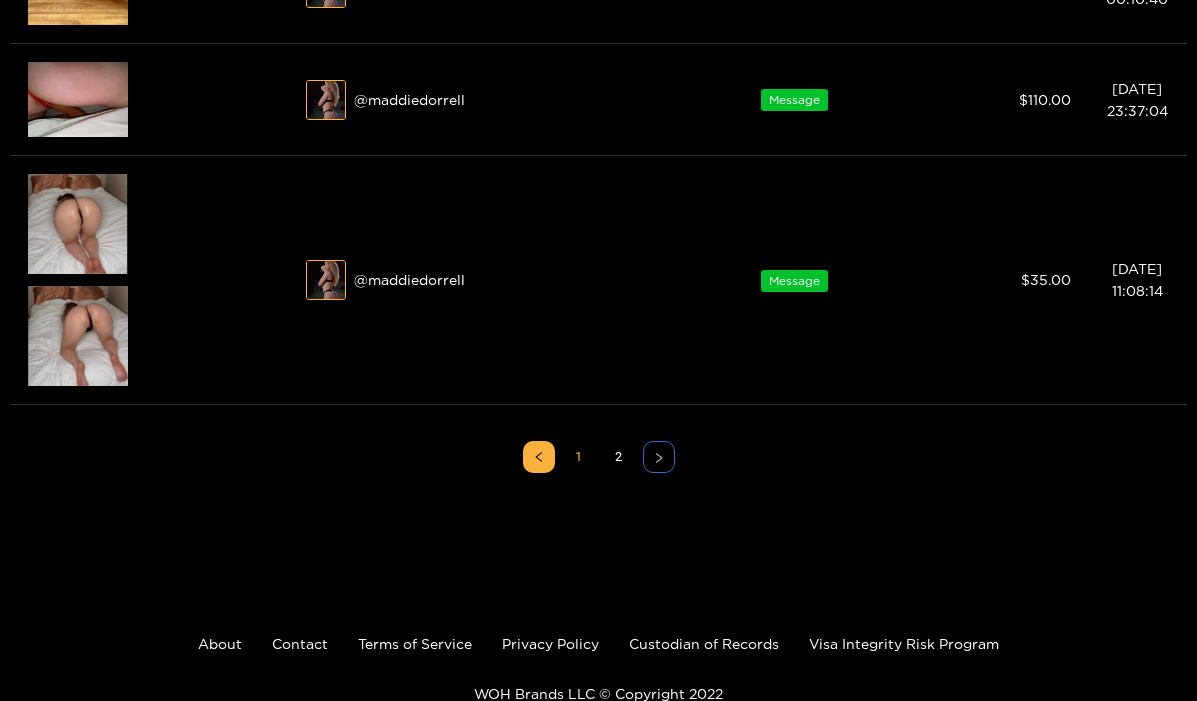 click at bounding box center [659, 457] 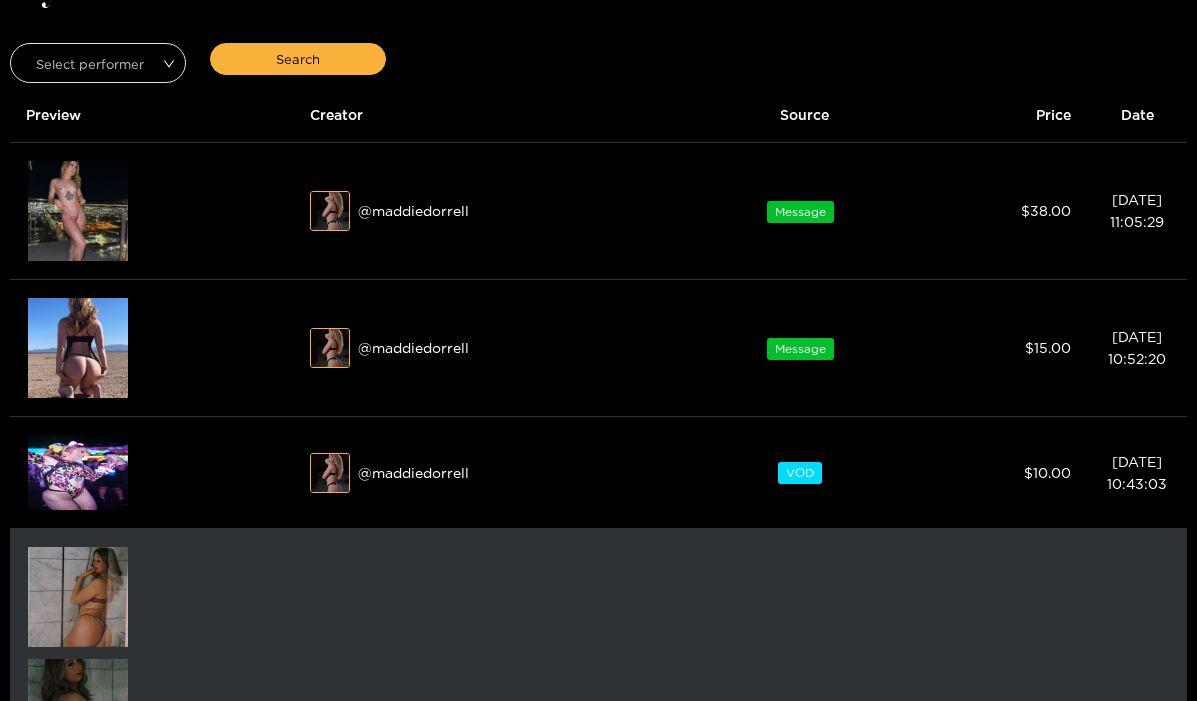 scroll, scrollTop: 130, scrollLeft: 0, axis: vertical 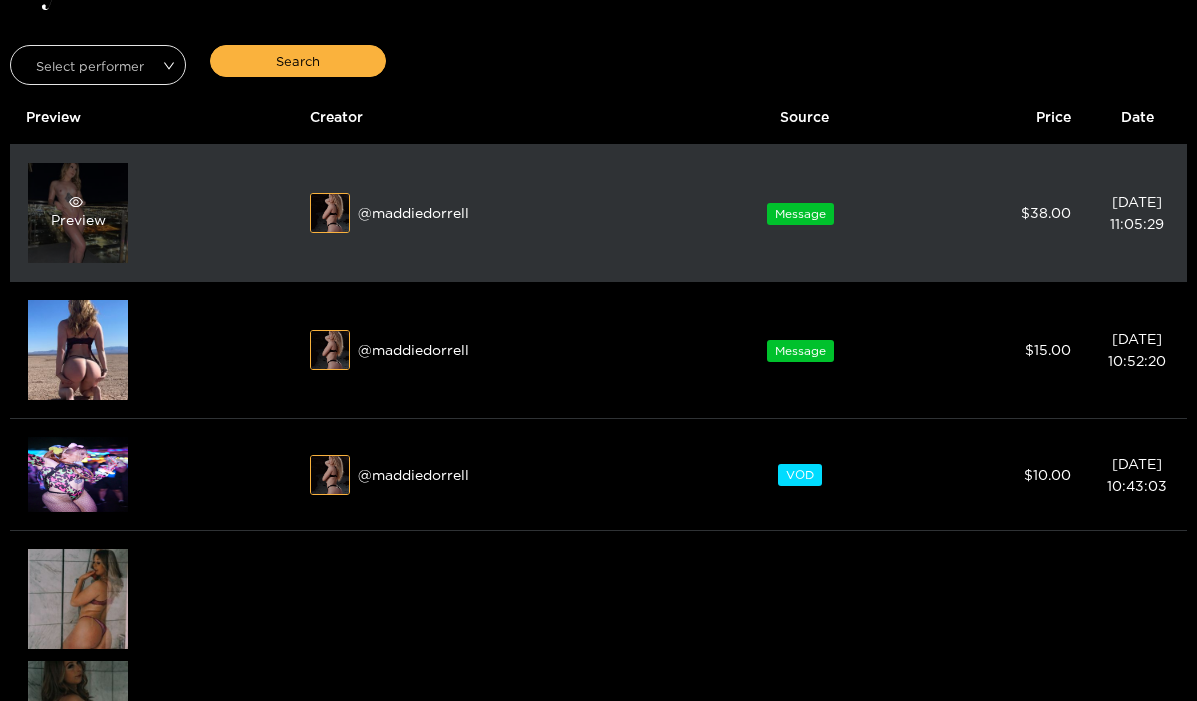click on "Preview" at bounding box center (78, 213) 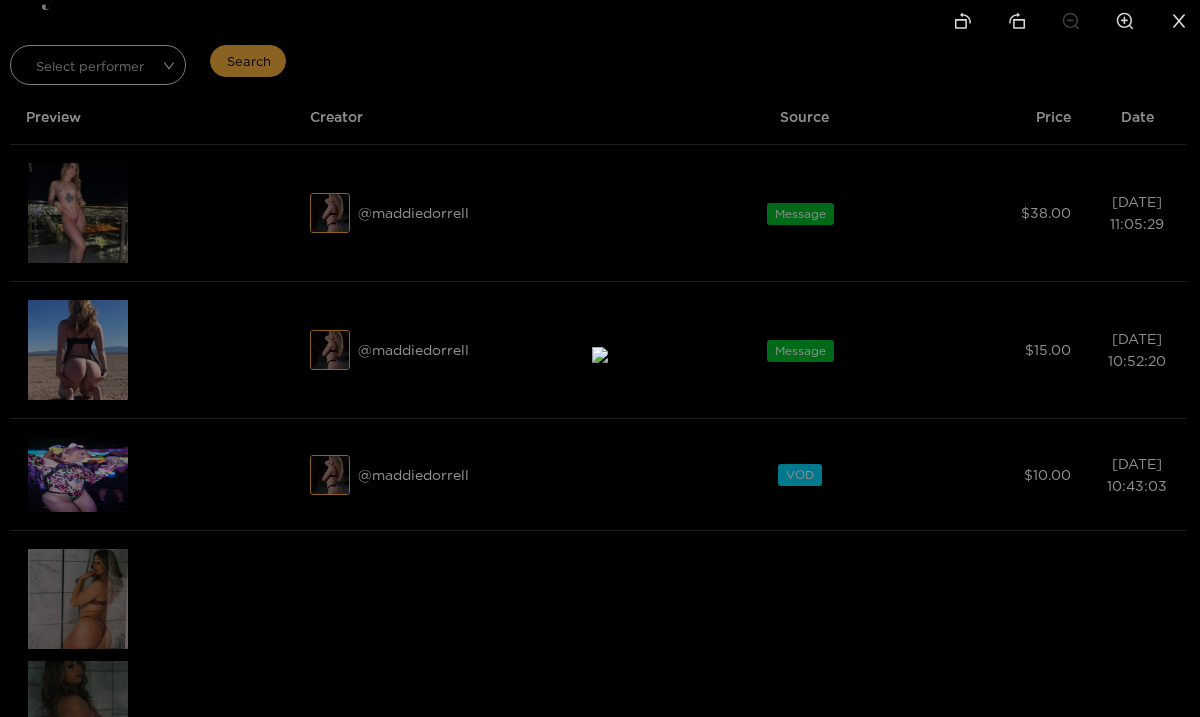 click 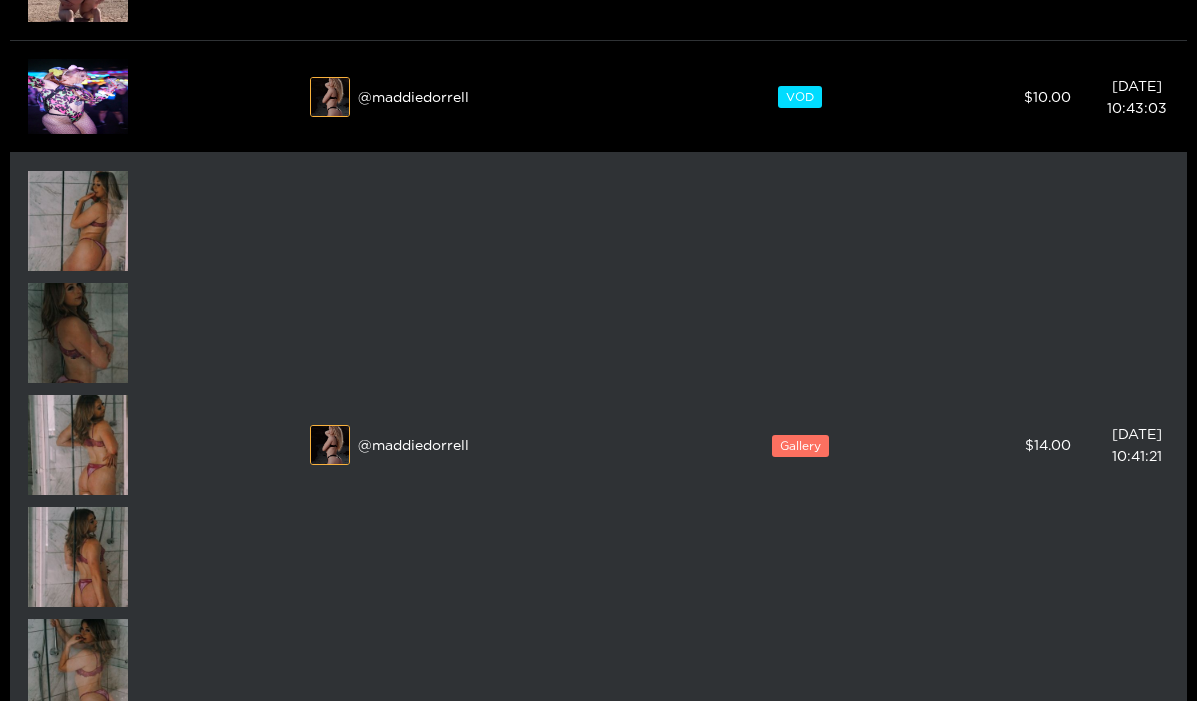 scroll, scrollTop: 931, scrollLeft: 0, axis: vertical 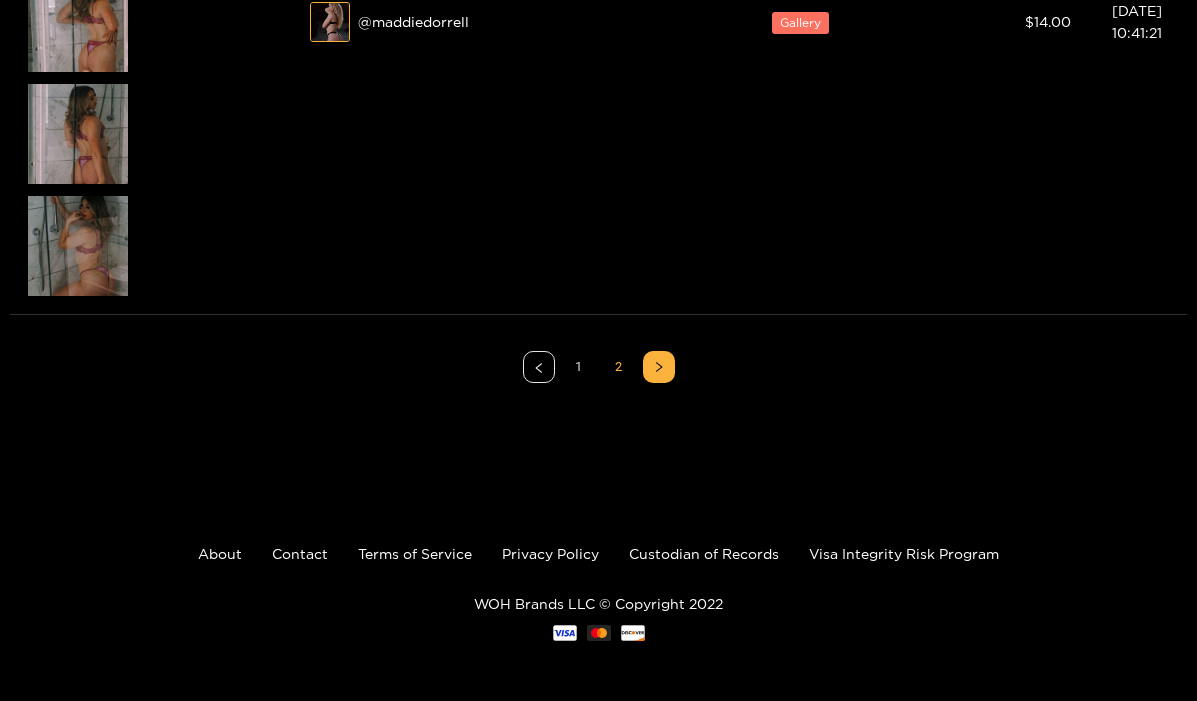 click on "1" at bounding box center (579, 367) 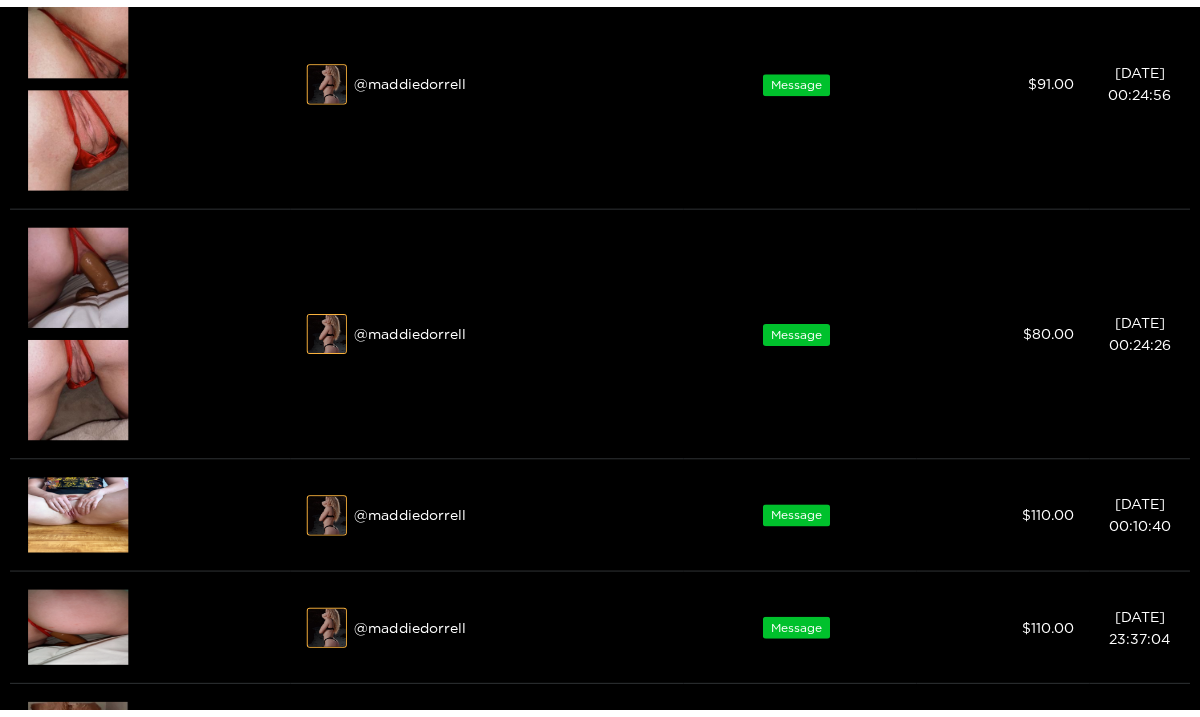 scroll, scrollTop: 931, scrollLeft: 0, axis: vertical 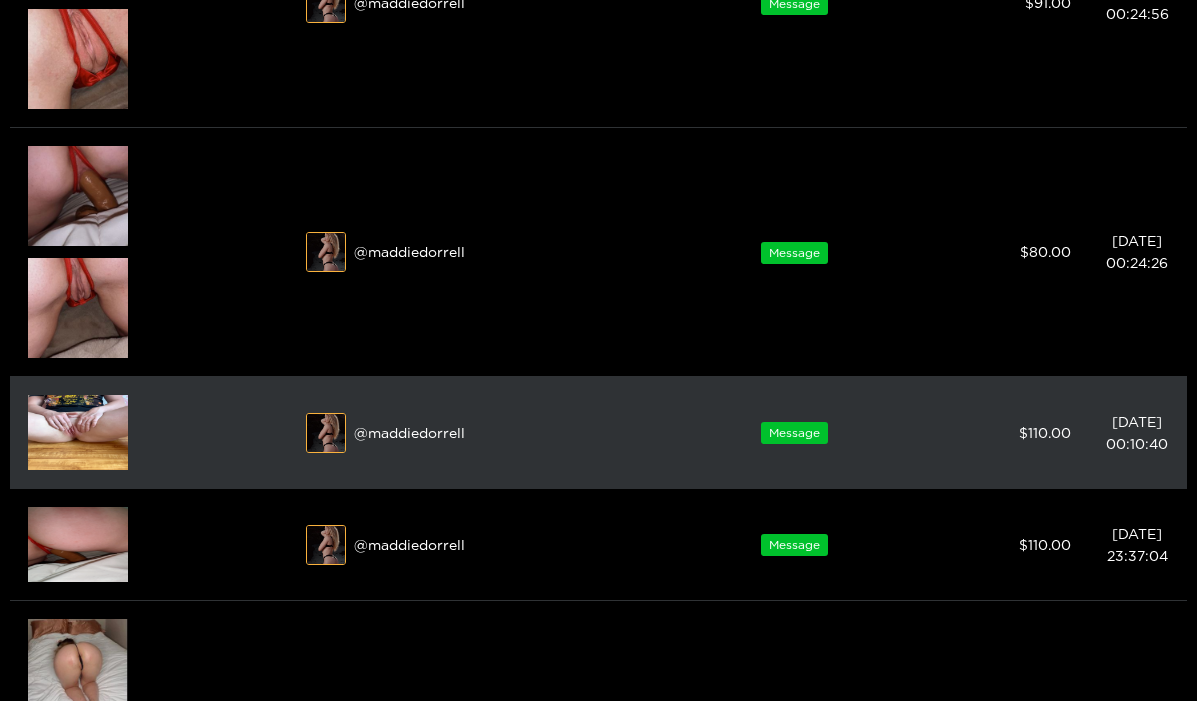 click at bounding box center (78, 432) 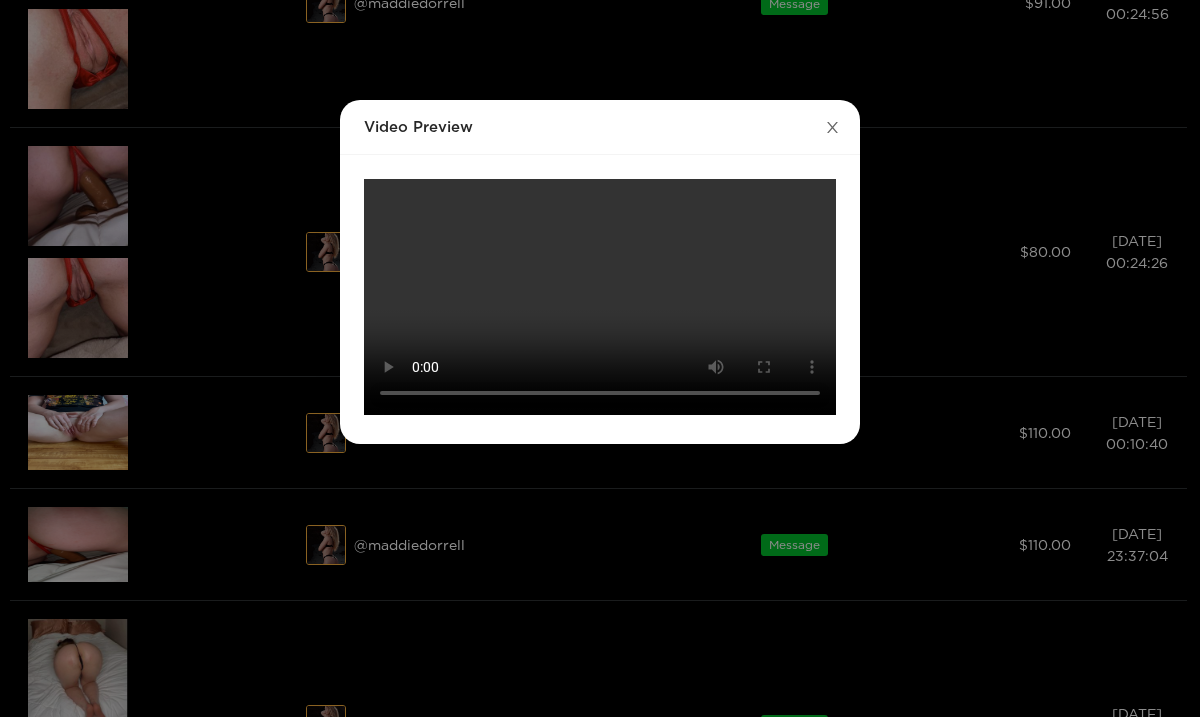 click 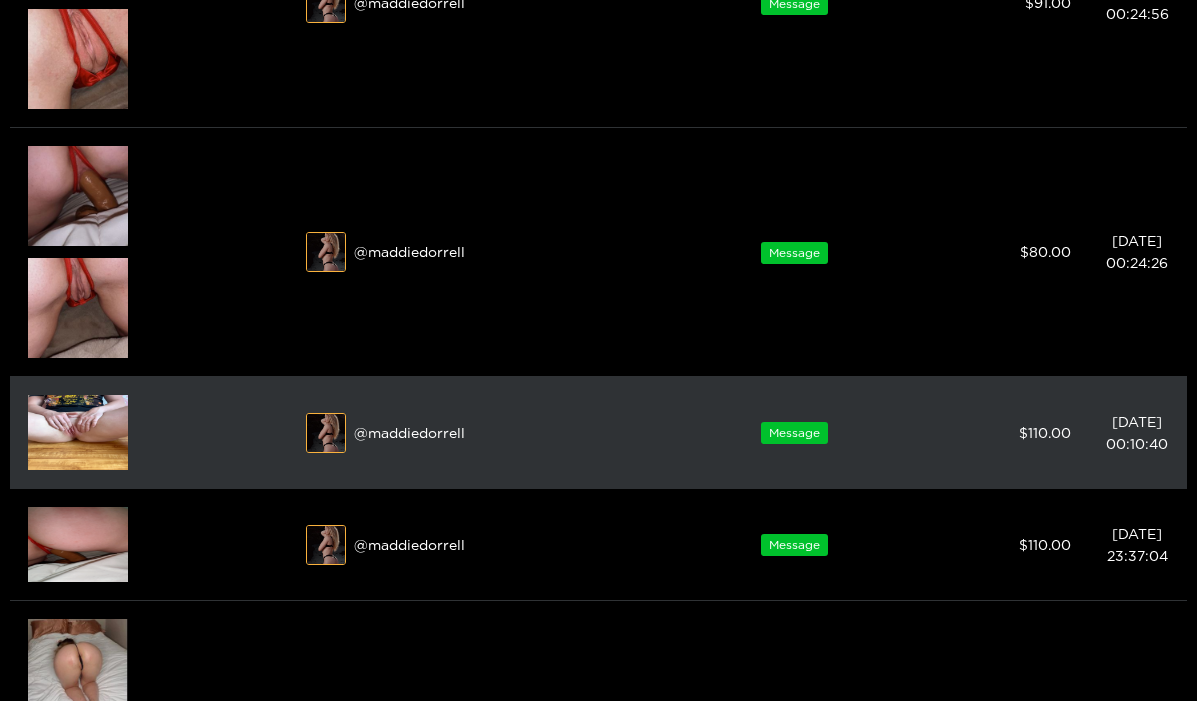 click on "Message" at bounding box center (794, 433) 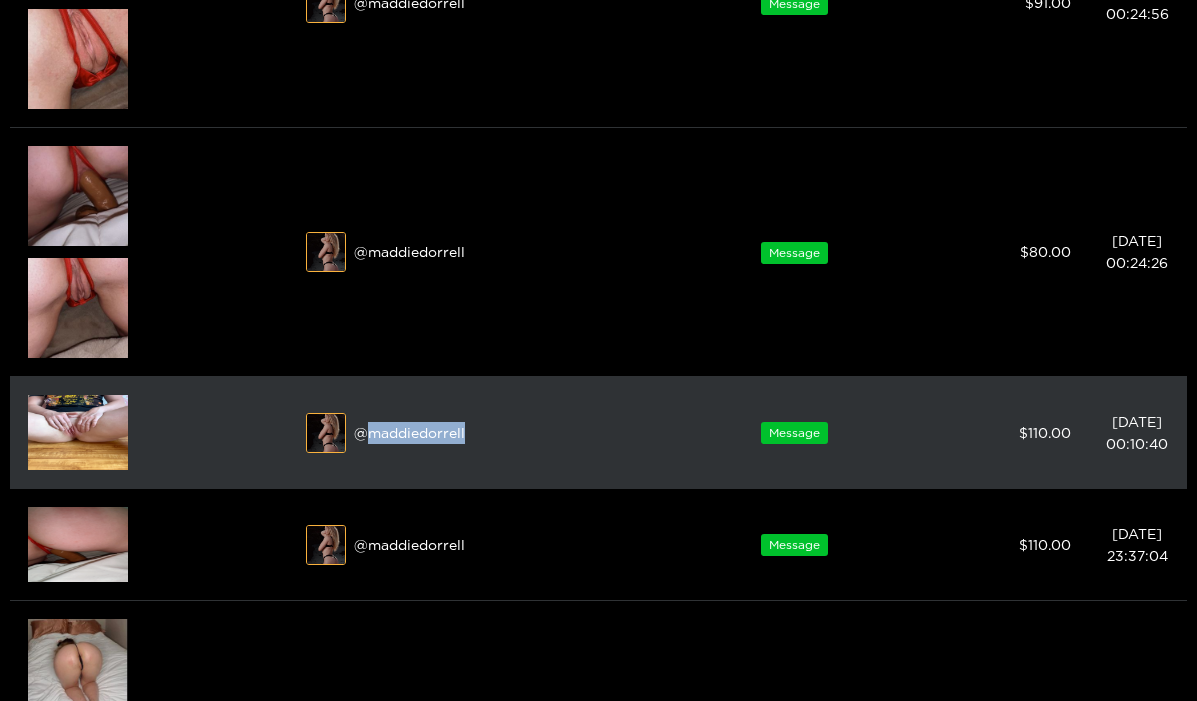 click on "@ maddiedorrell" at bounding box center (486, 433) 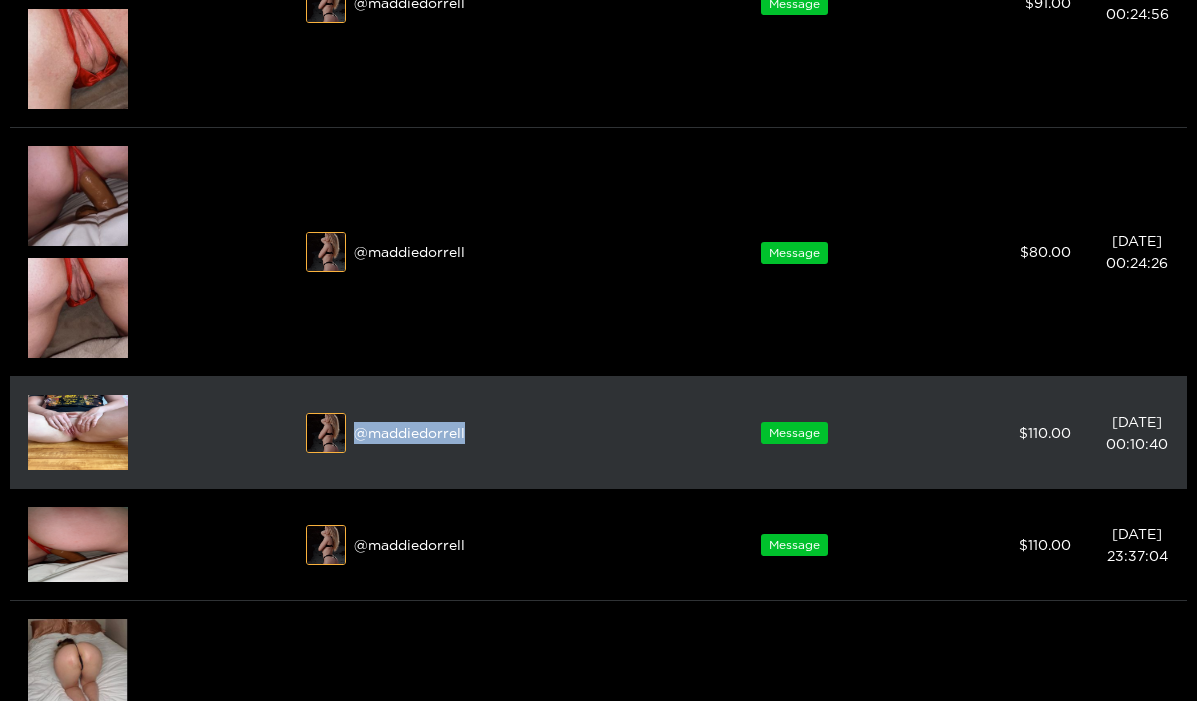 click on "@ maddiedorrell" at bounding box center (486, 433) 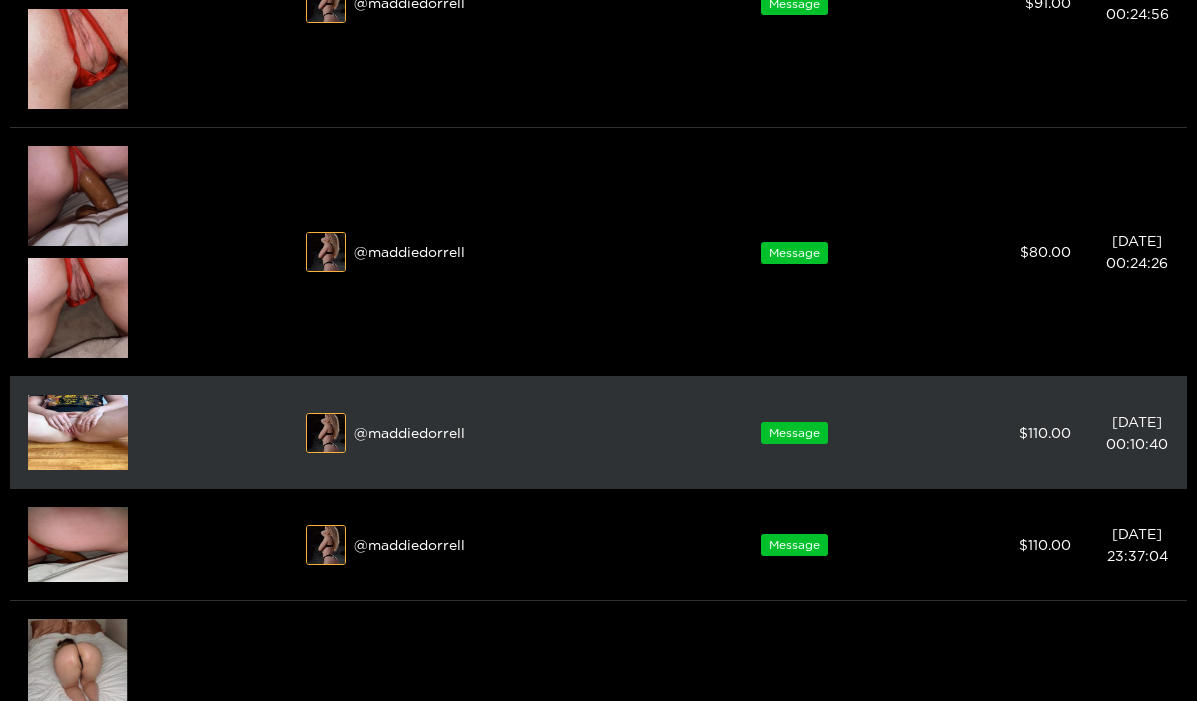 click at bounding box center [78, 432] 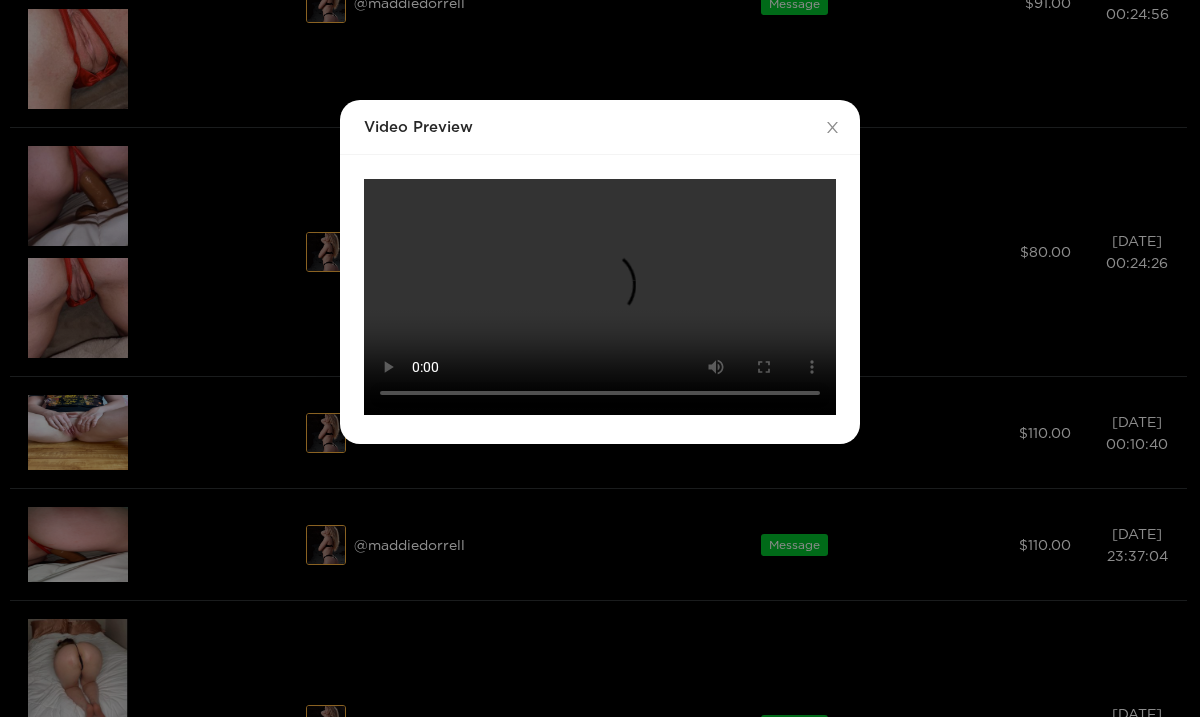 scroll, scrollTop: 152, scrollLeft: 0, axis: vertical 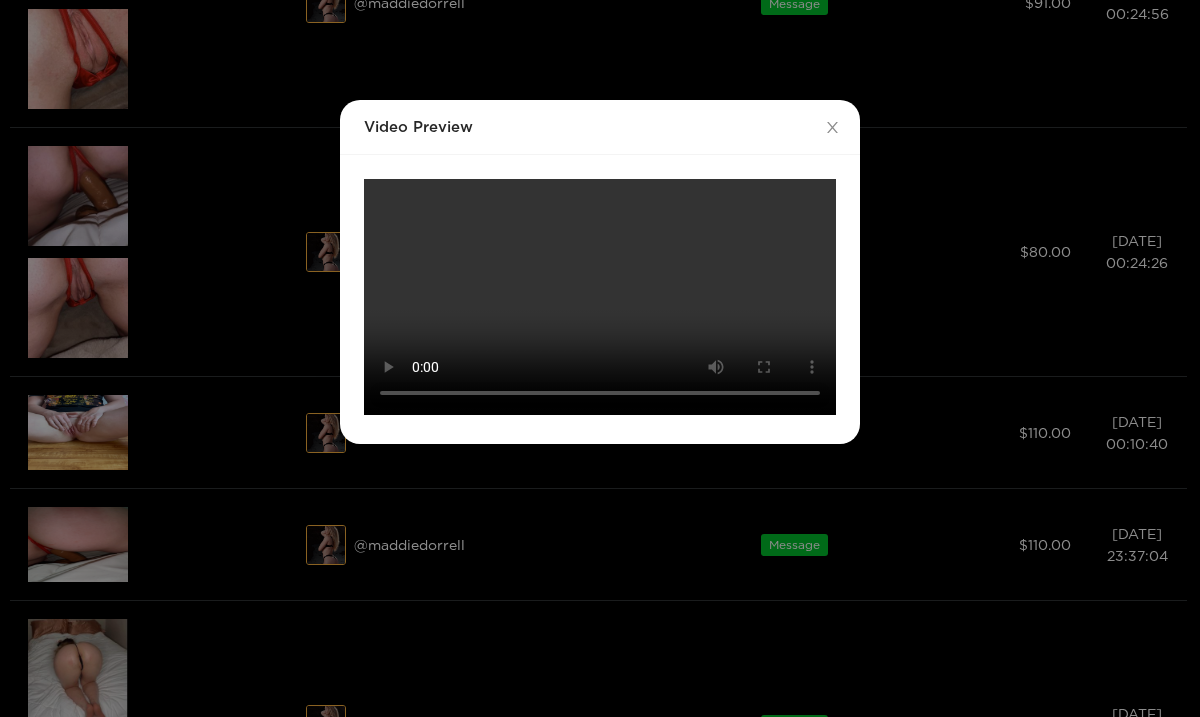 click on "Your browser does not support the video tag." at bounding box center (600, 297) 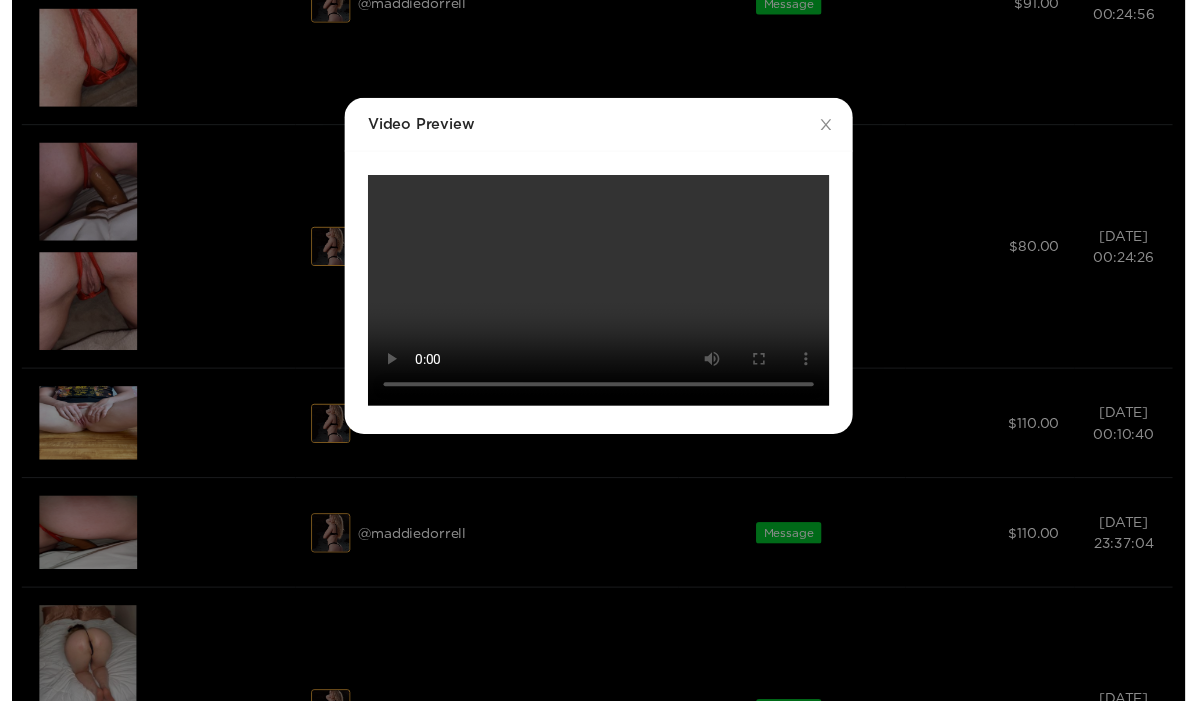 scroll, scrollTop: 0, scrollLeft: 0, axis: both 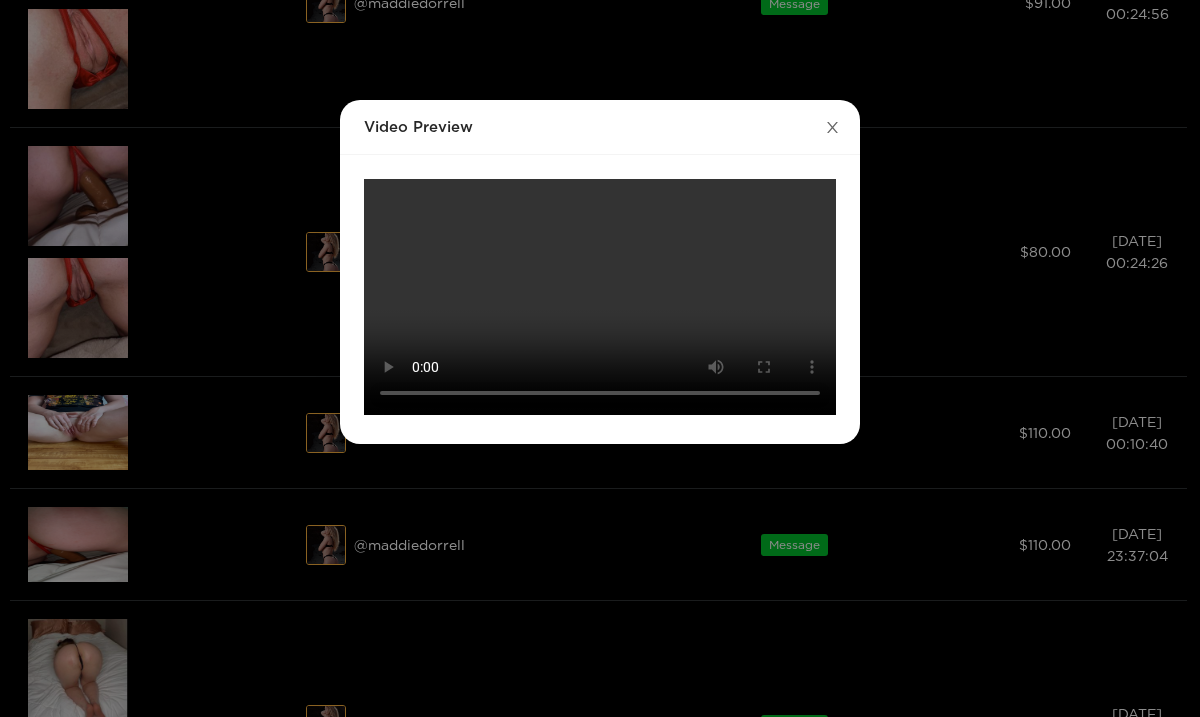 click at bounding box center [832, 128] 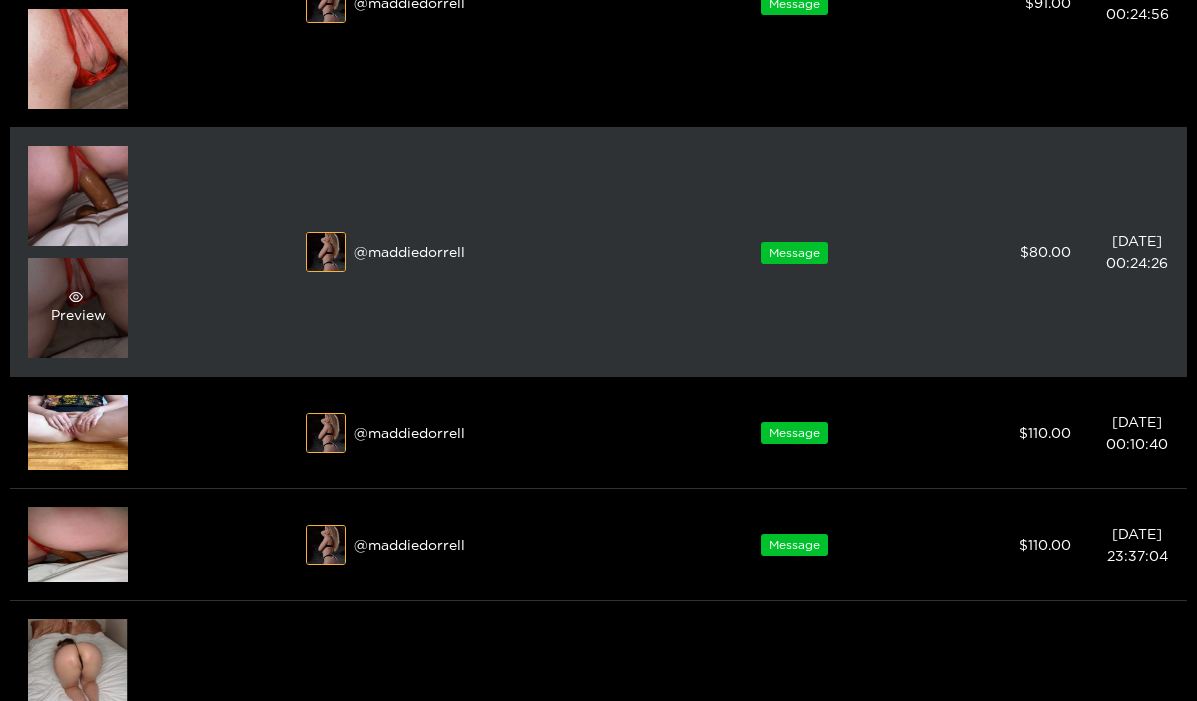 click on "Preview" at bounding box center (78, 308) 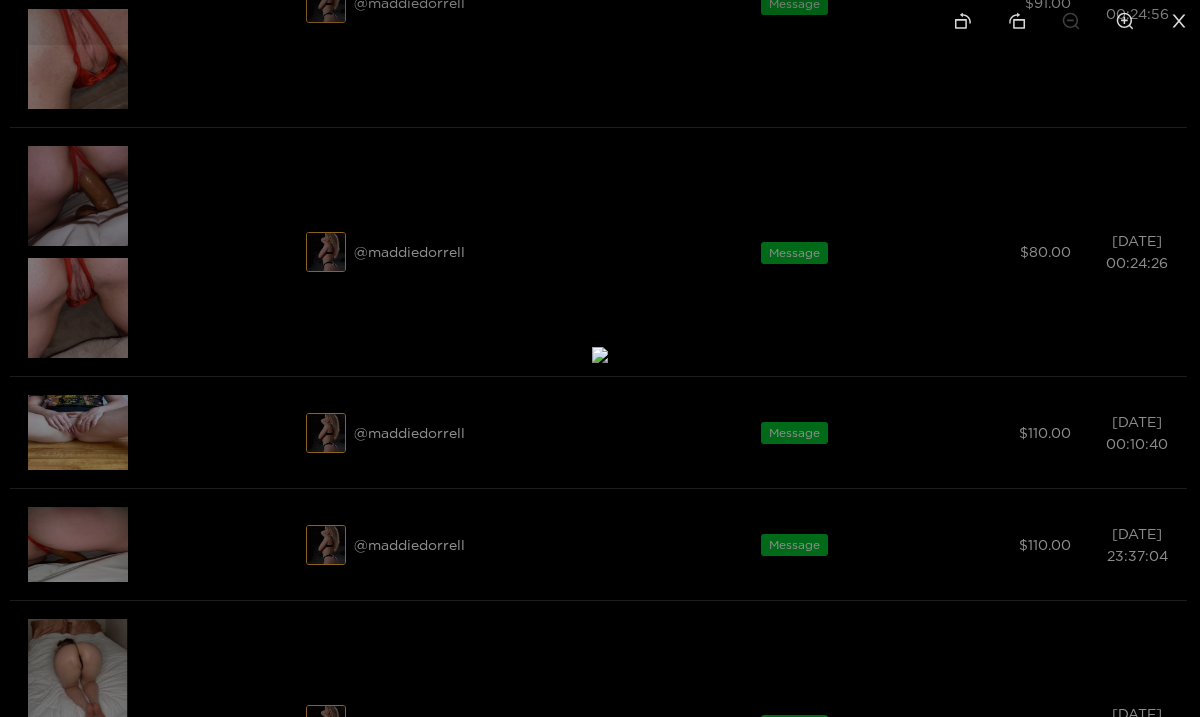 click at bounding box center [1179, 22] 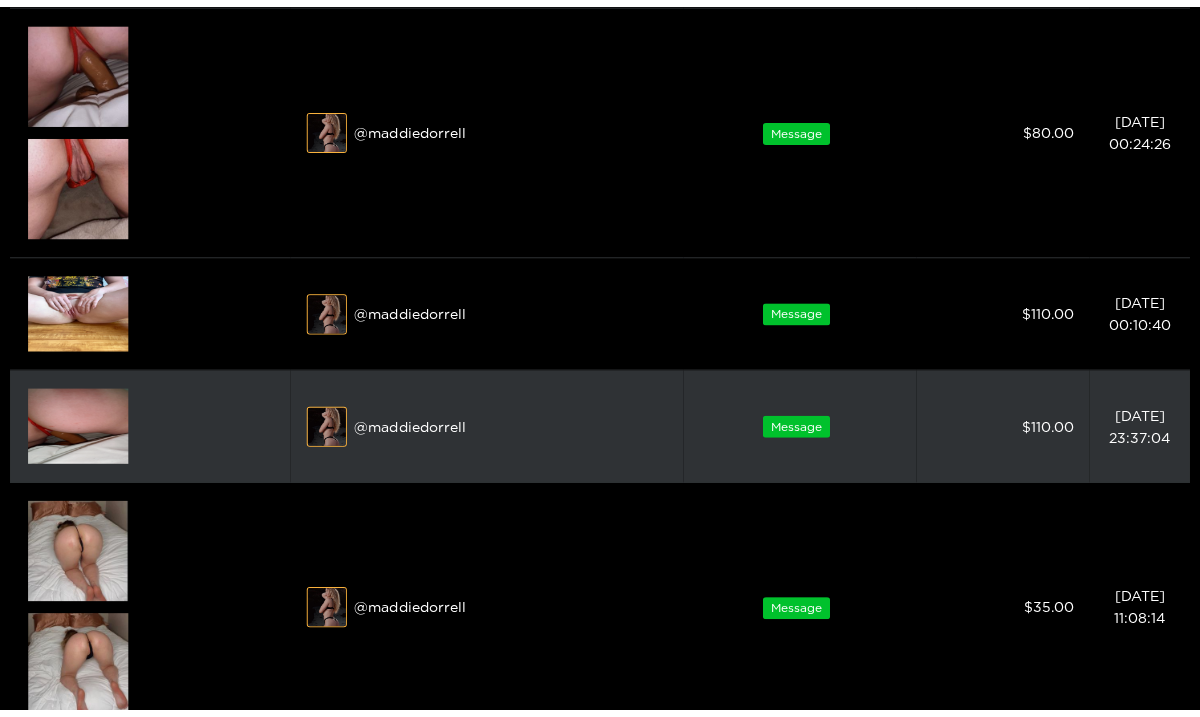 scroll, scrollTop: 1104, scrollLeft: 0, axis: vertical 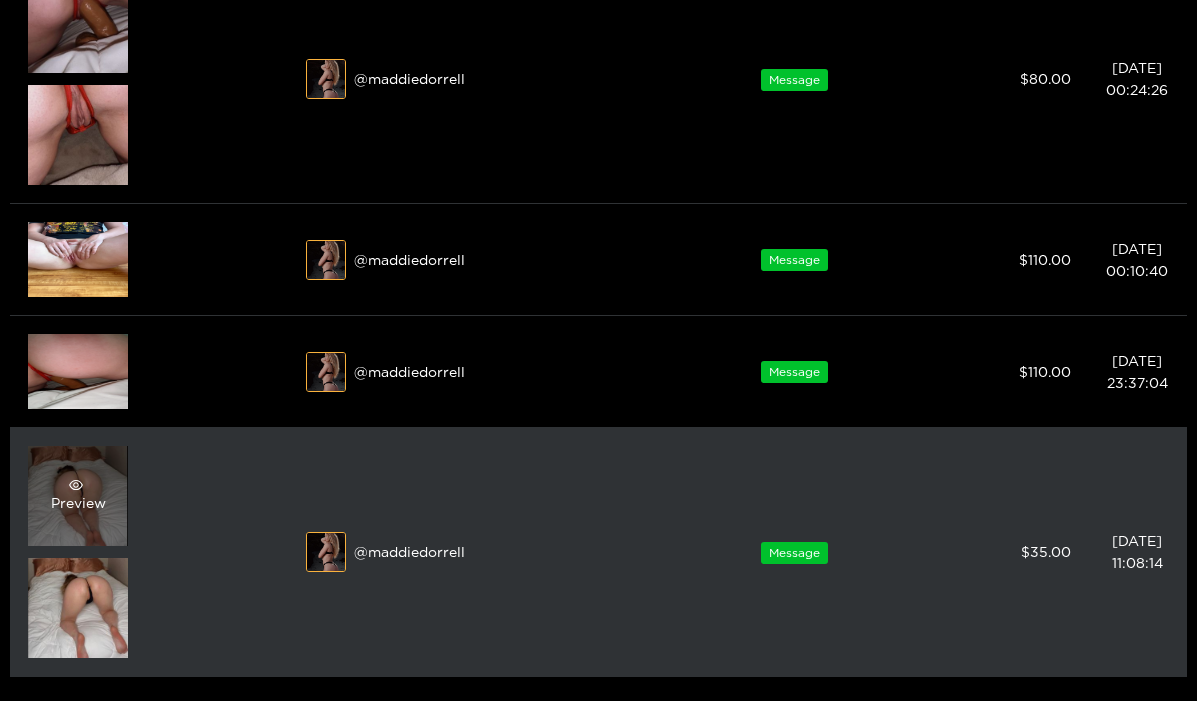 click on "Preview" at bounding box center (78, 496) 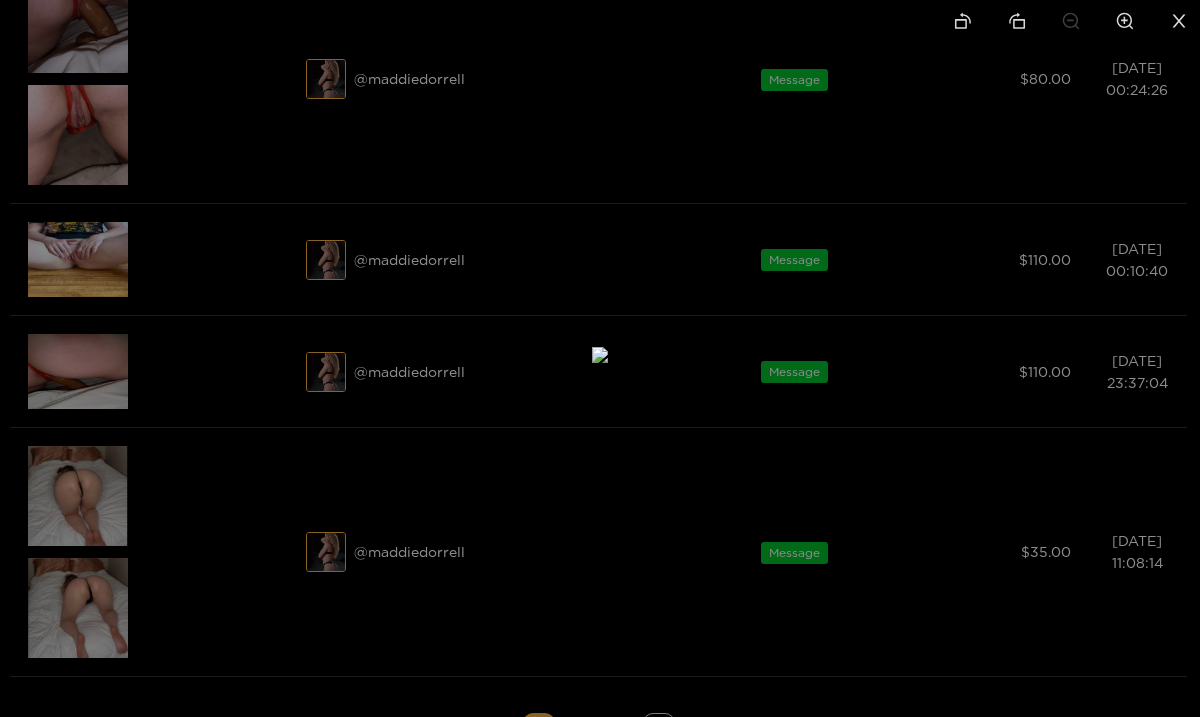 click 